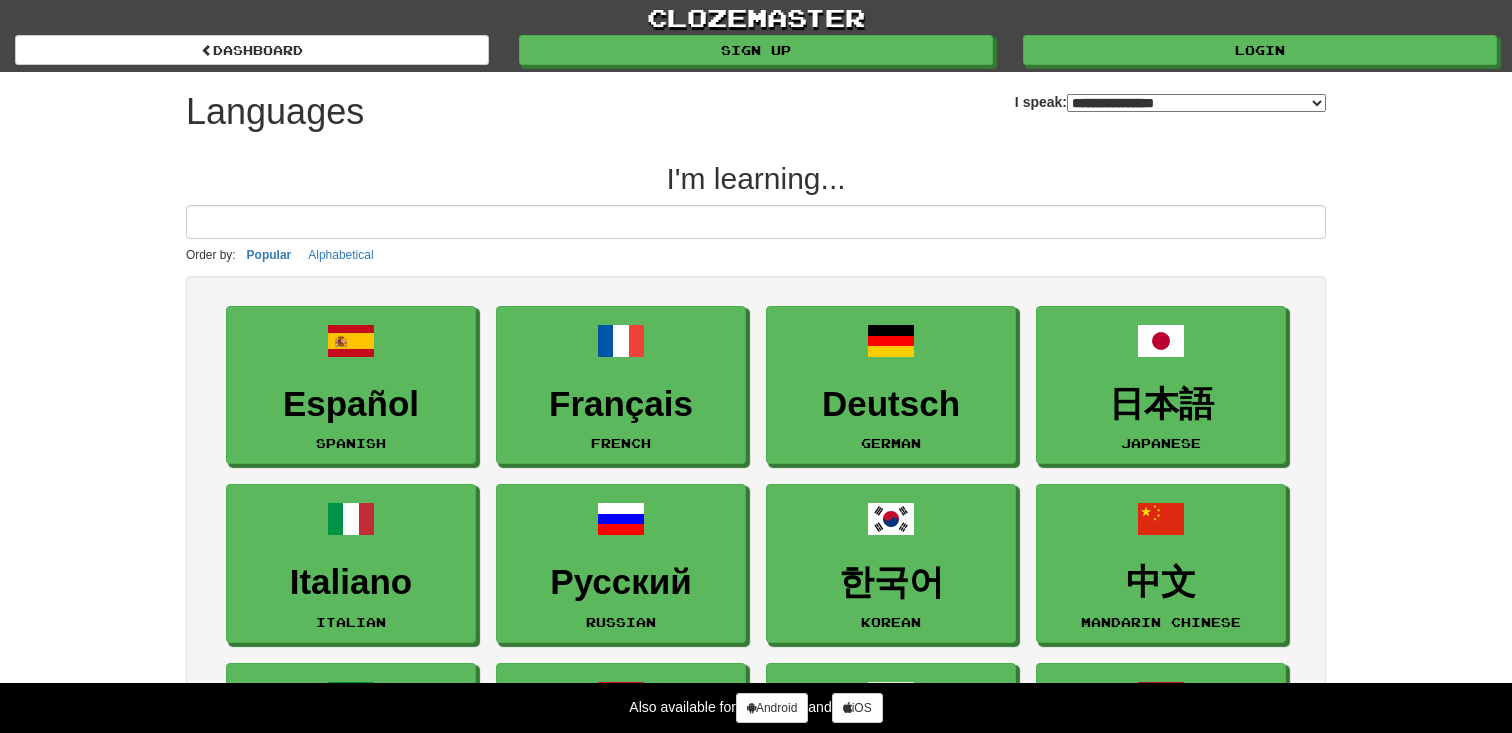 select on "*******" 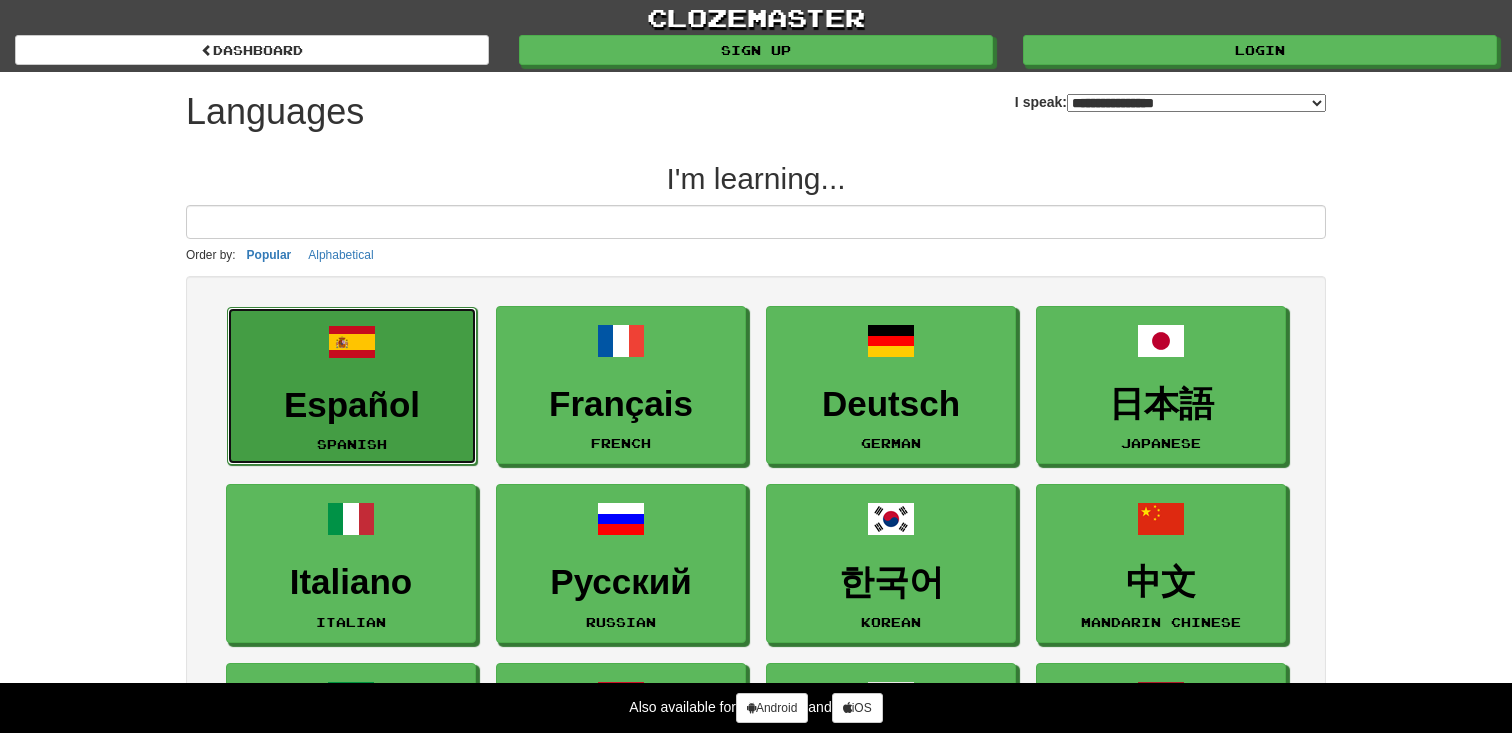 click on "Español" at bounding box center [352, 405] 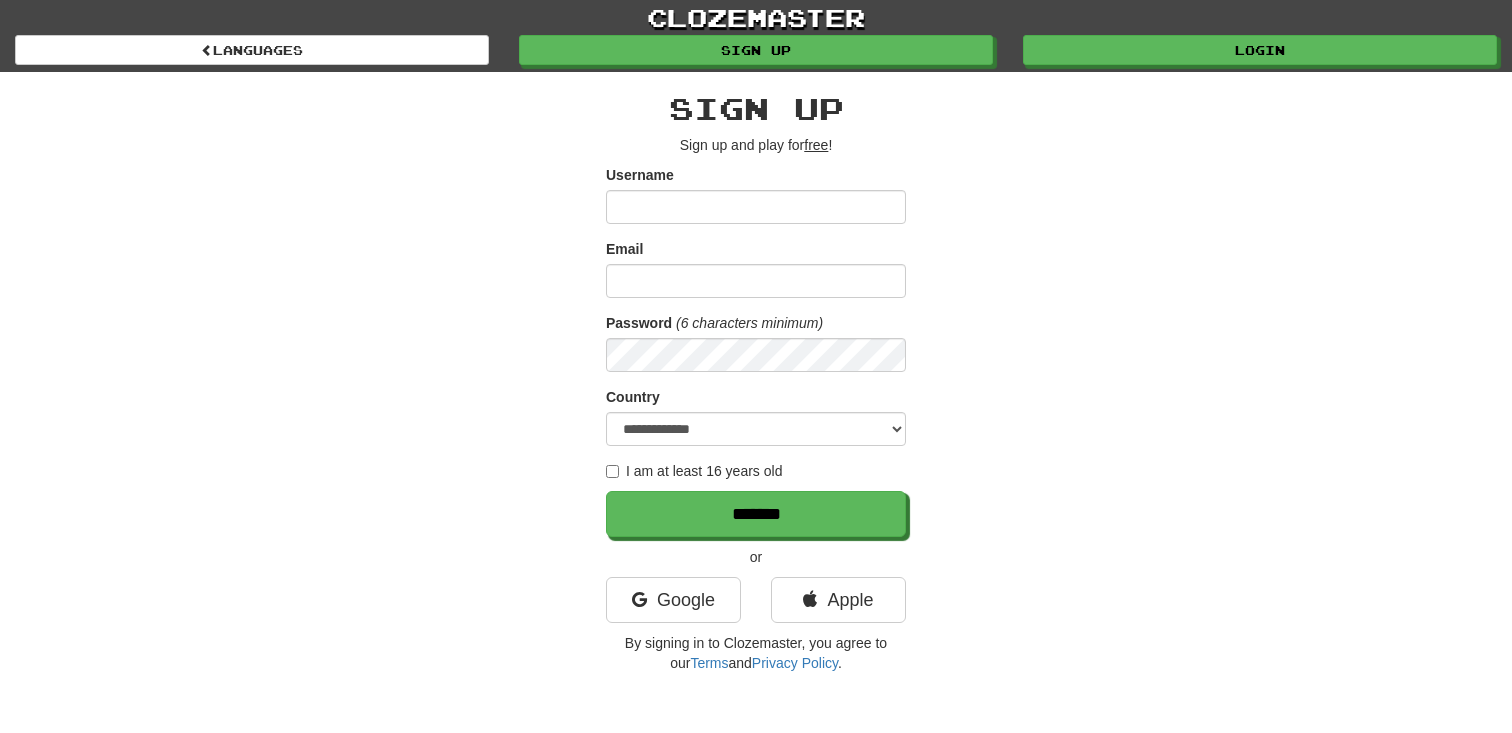 scroll, scrollTop: 0, scrollLeft: 0, axis: both 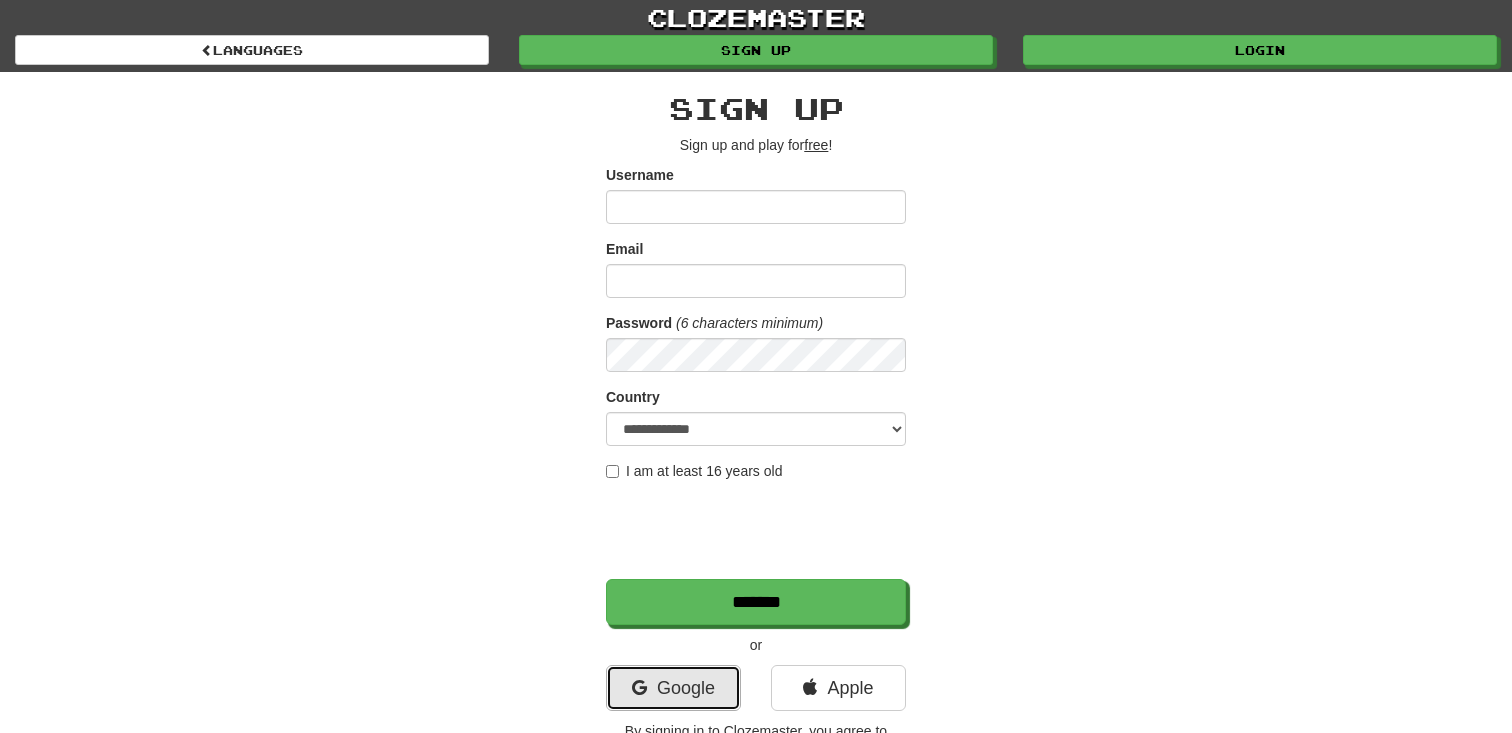 click on "Google" at bounding box center [673, 688] 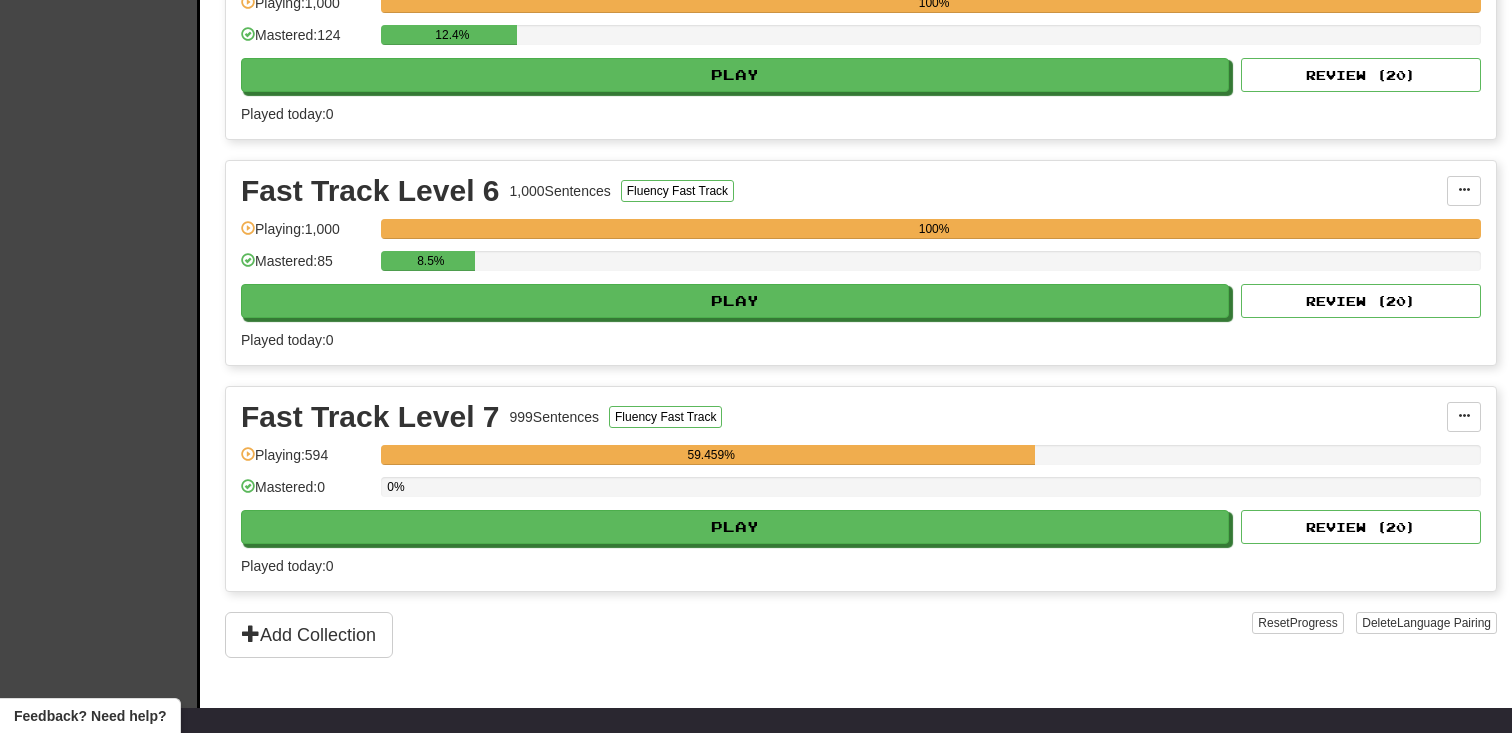 scroll, scrollTop: 1479, scrollLeft: 0, axis: vertical 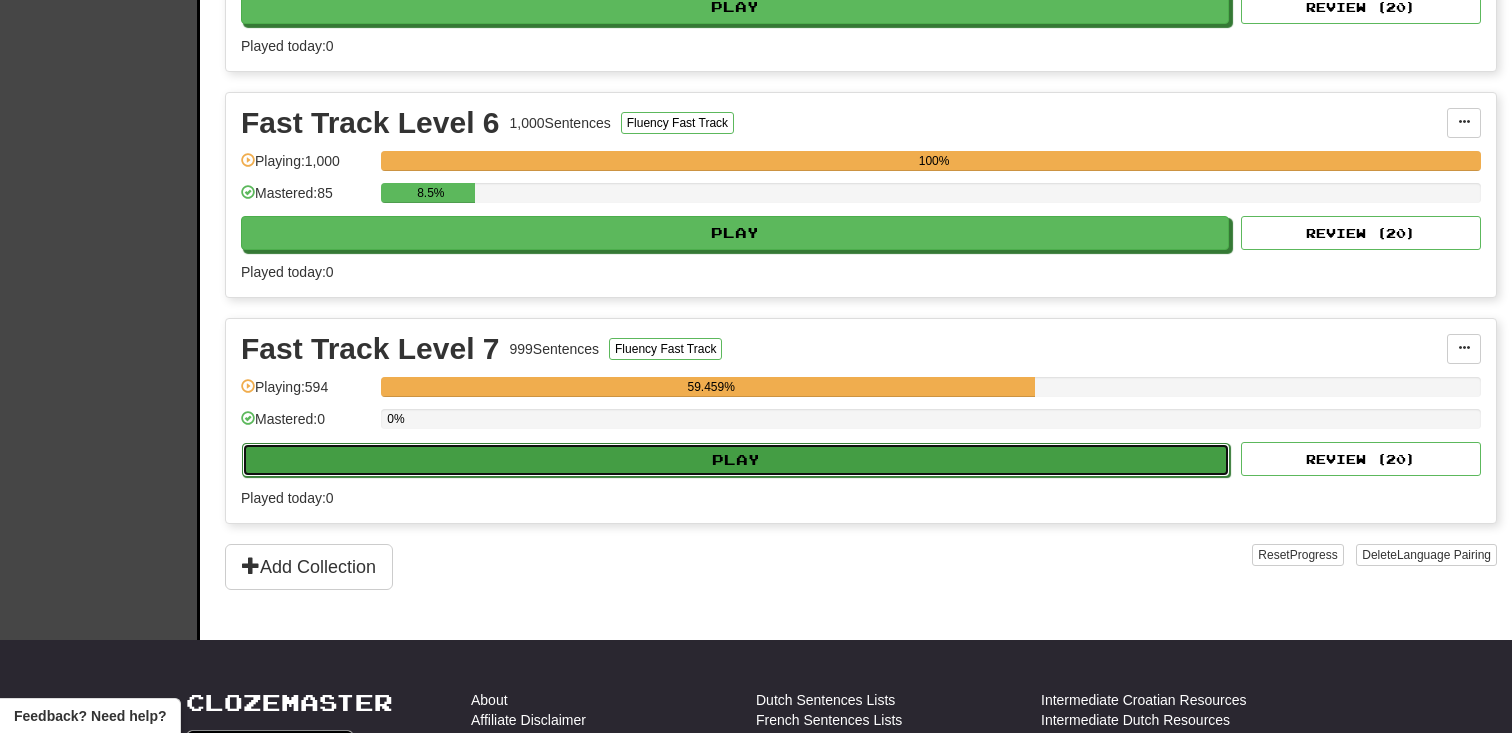 click on "Play" at bounding box center (736, 460) 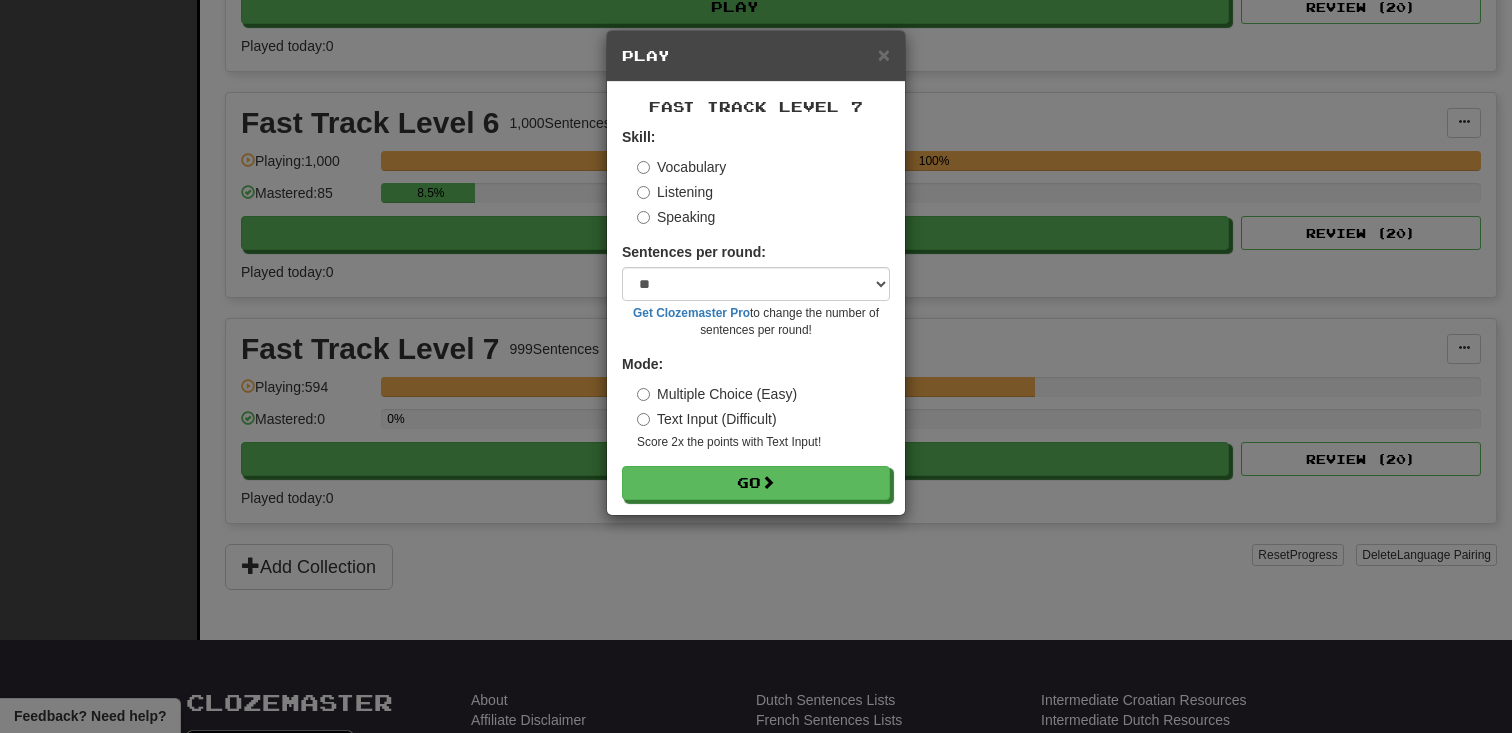 click on "Score 2x the points with Text Input !" at bounding box center [763, 442] 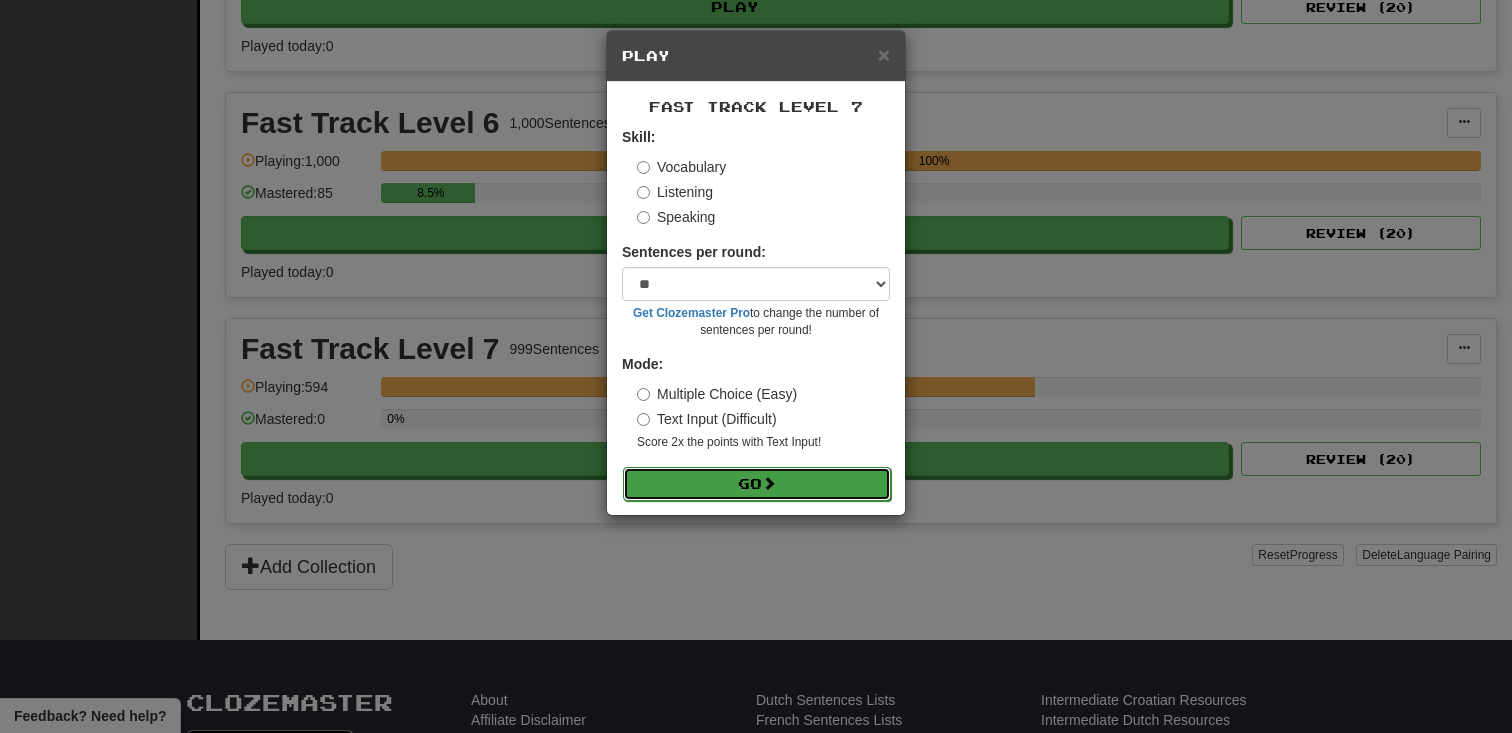 click on "Go" at bounding box center [757, 484] 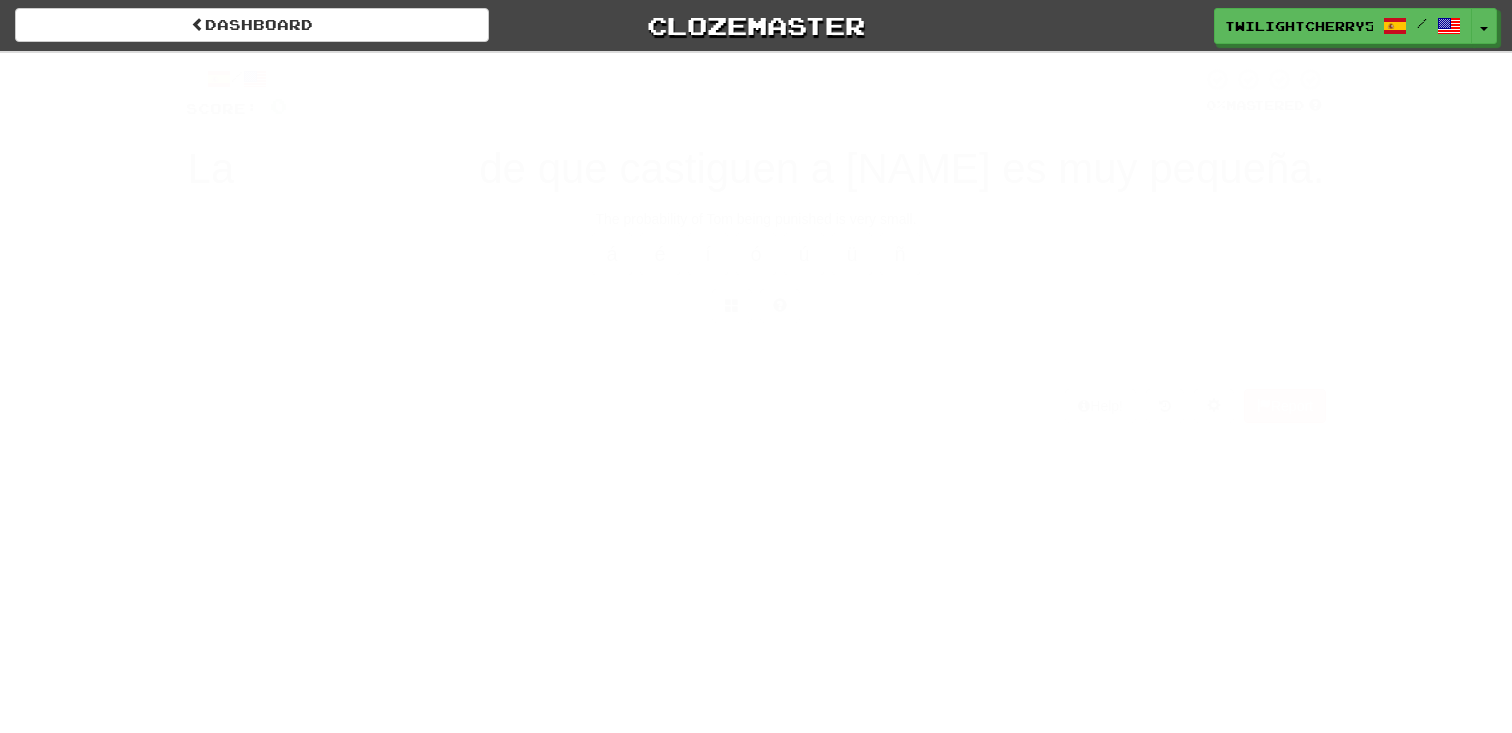 scroll, scrollTop: 0, scrollLeft: 0, axis: both 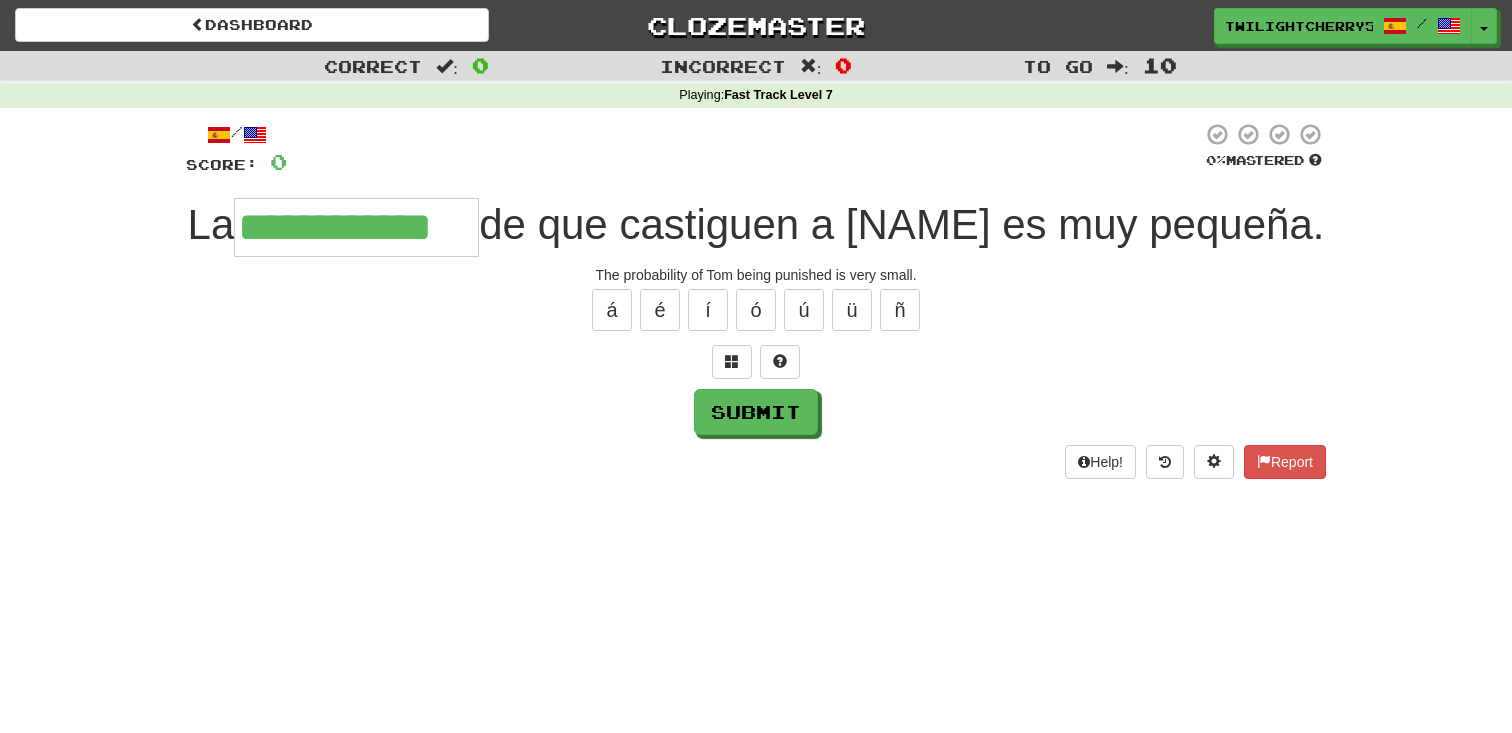 type on "**********" 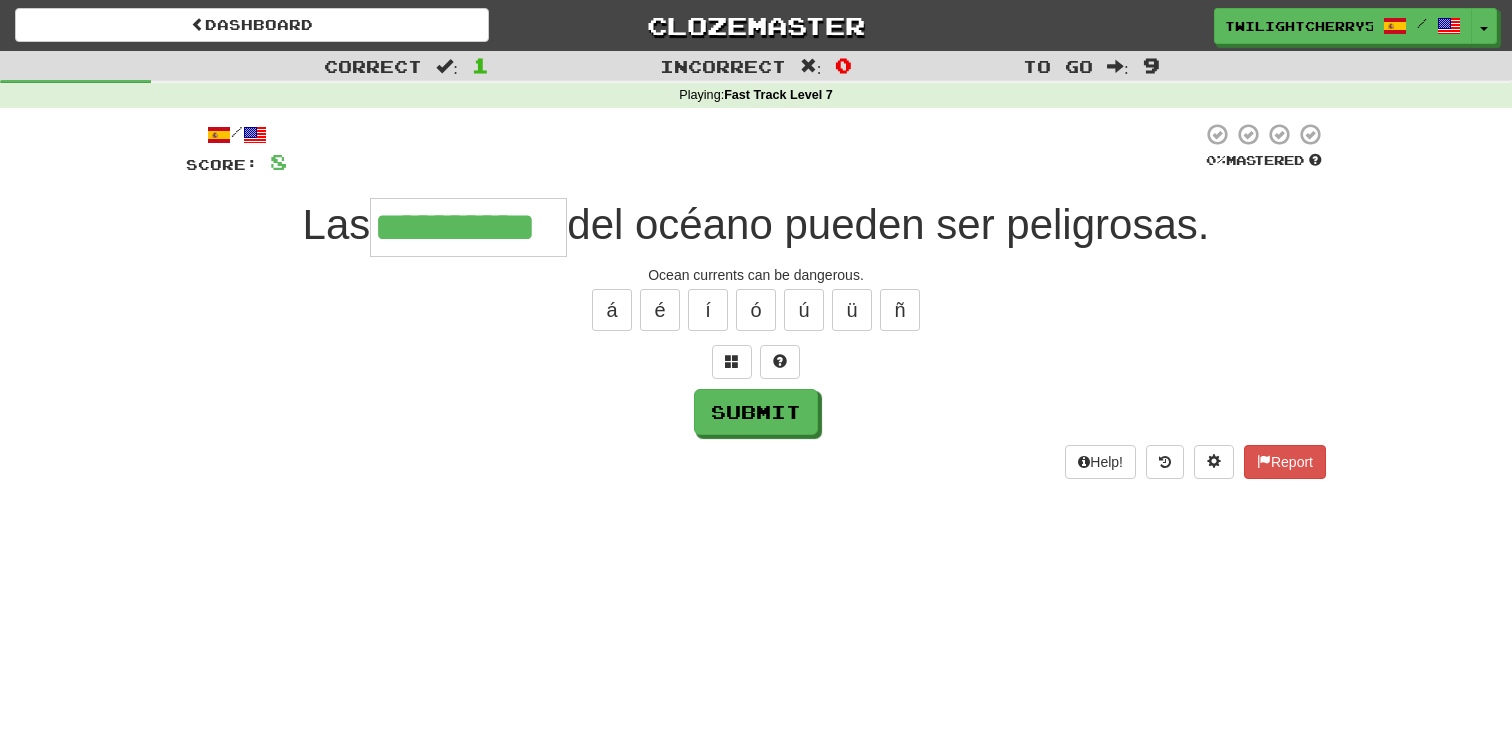 type on "**********" 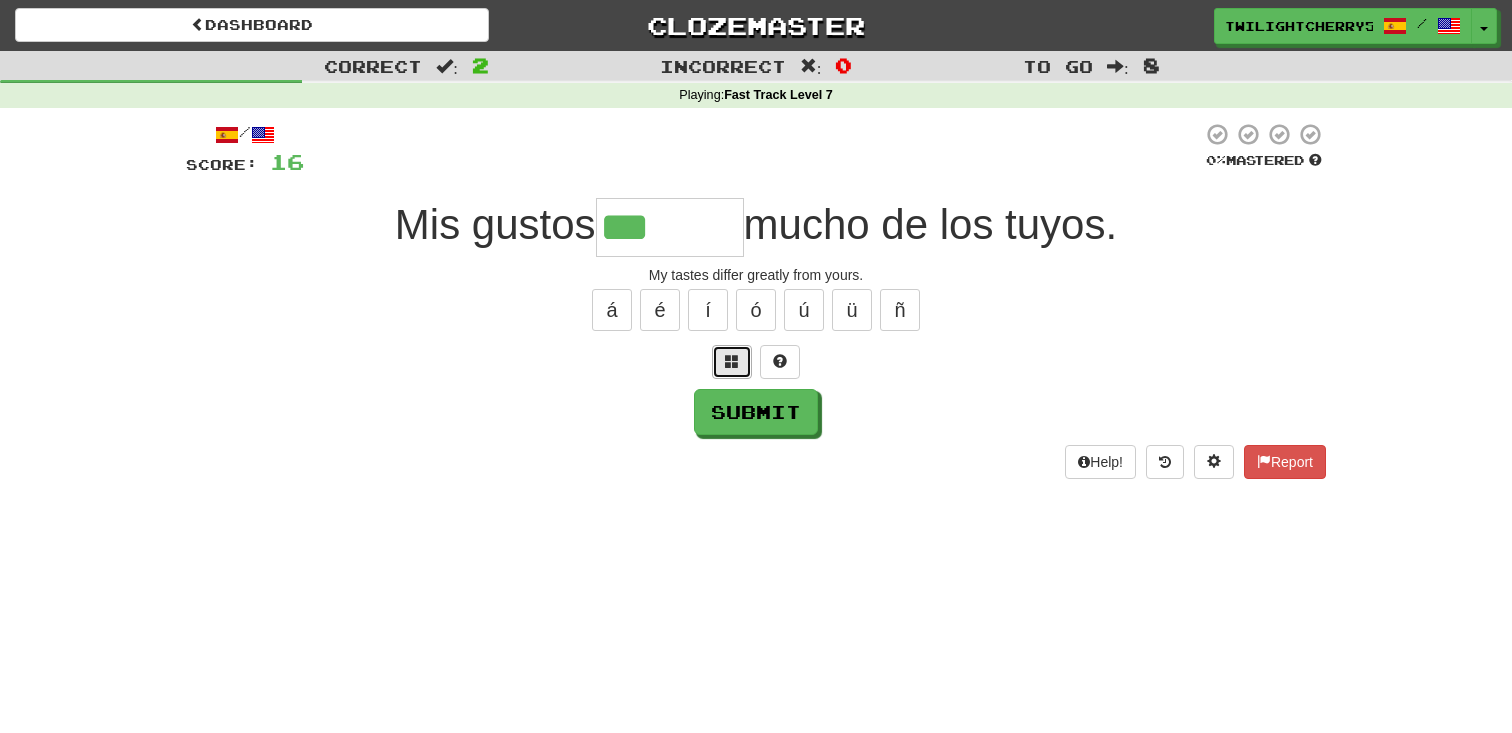 click at bounding box center [732, 361] 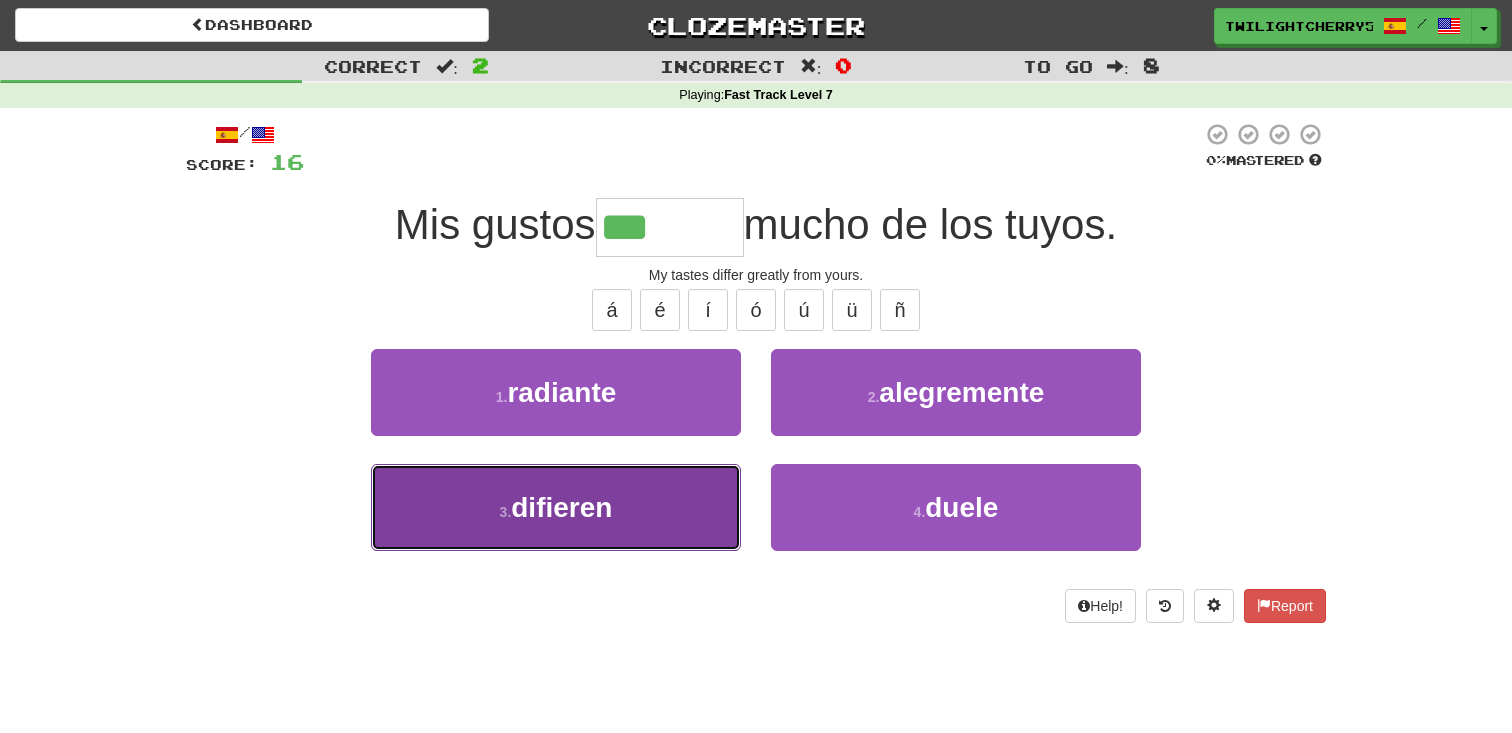 click on "3 .  difieren" at bounding box center (556, 507) 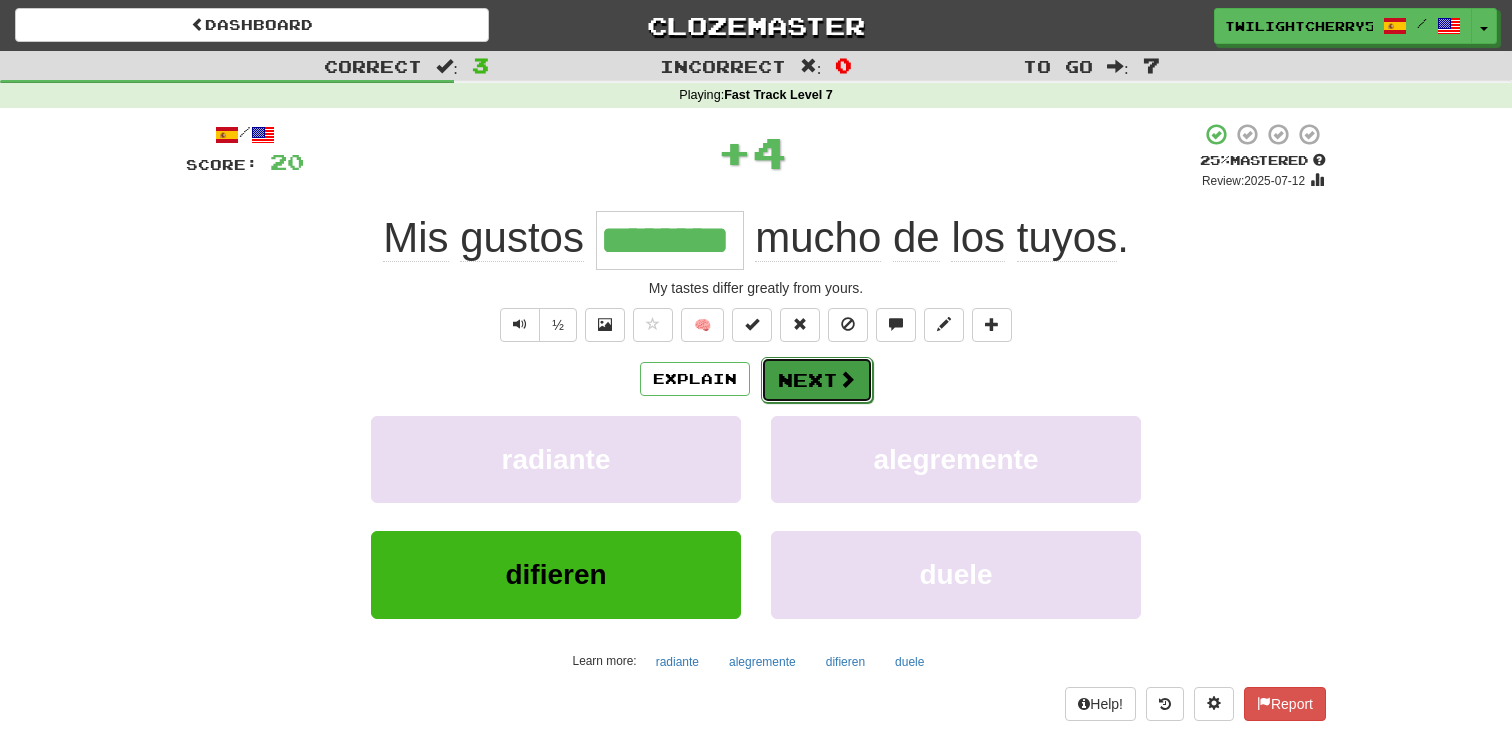 click on "Next" at bounding box center [817, 380] 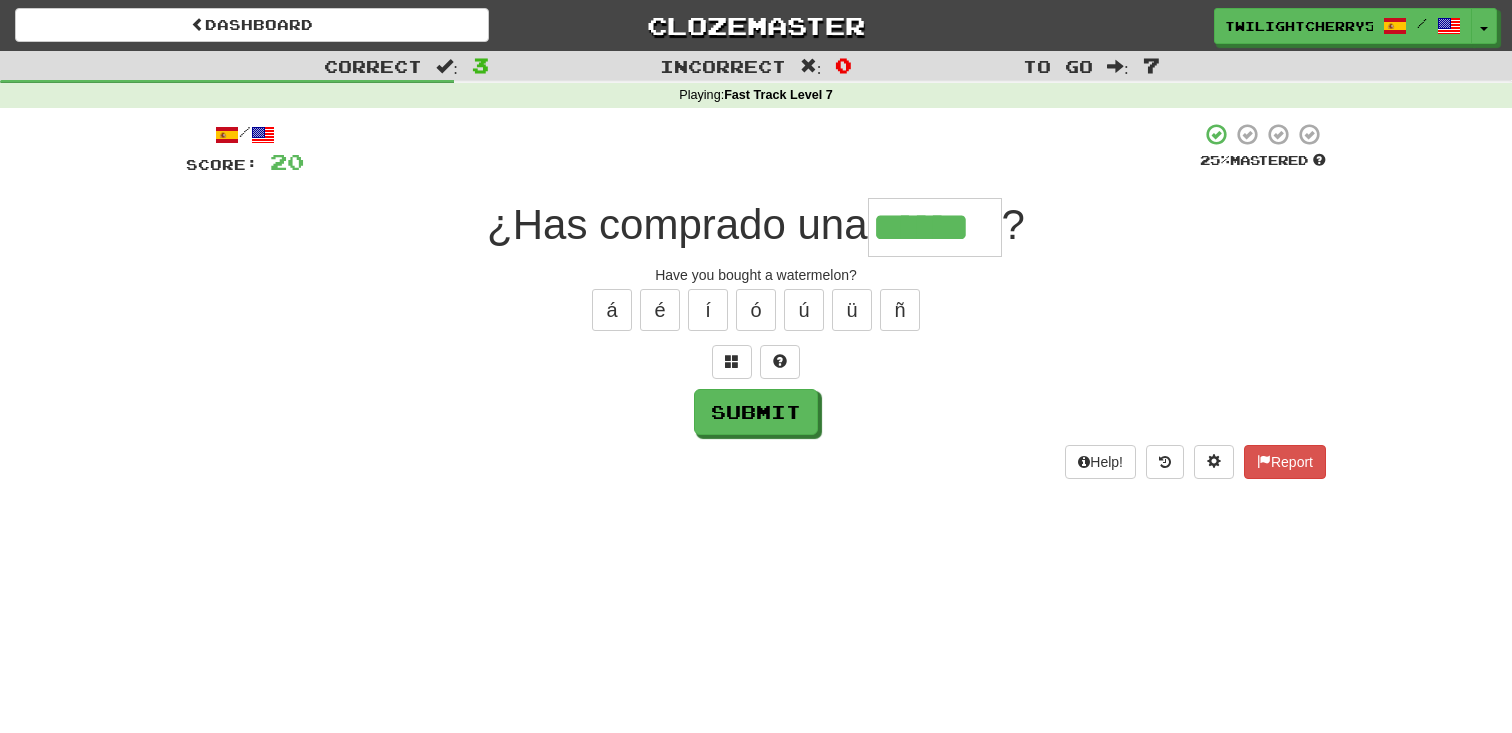 type on "******" 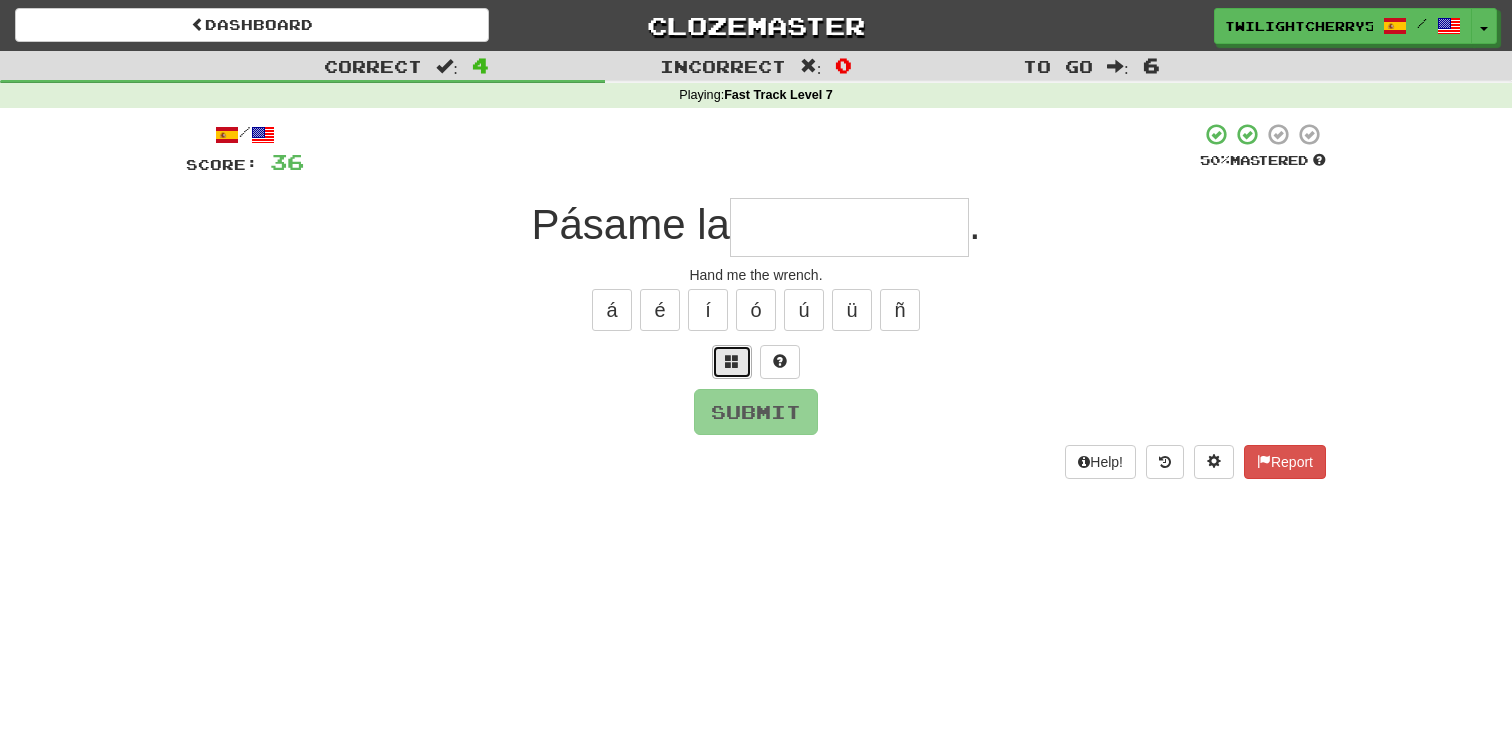 click at bounding box center [732, 362] 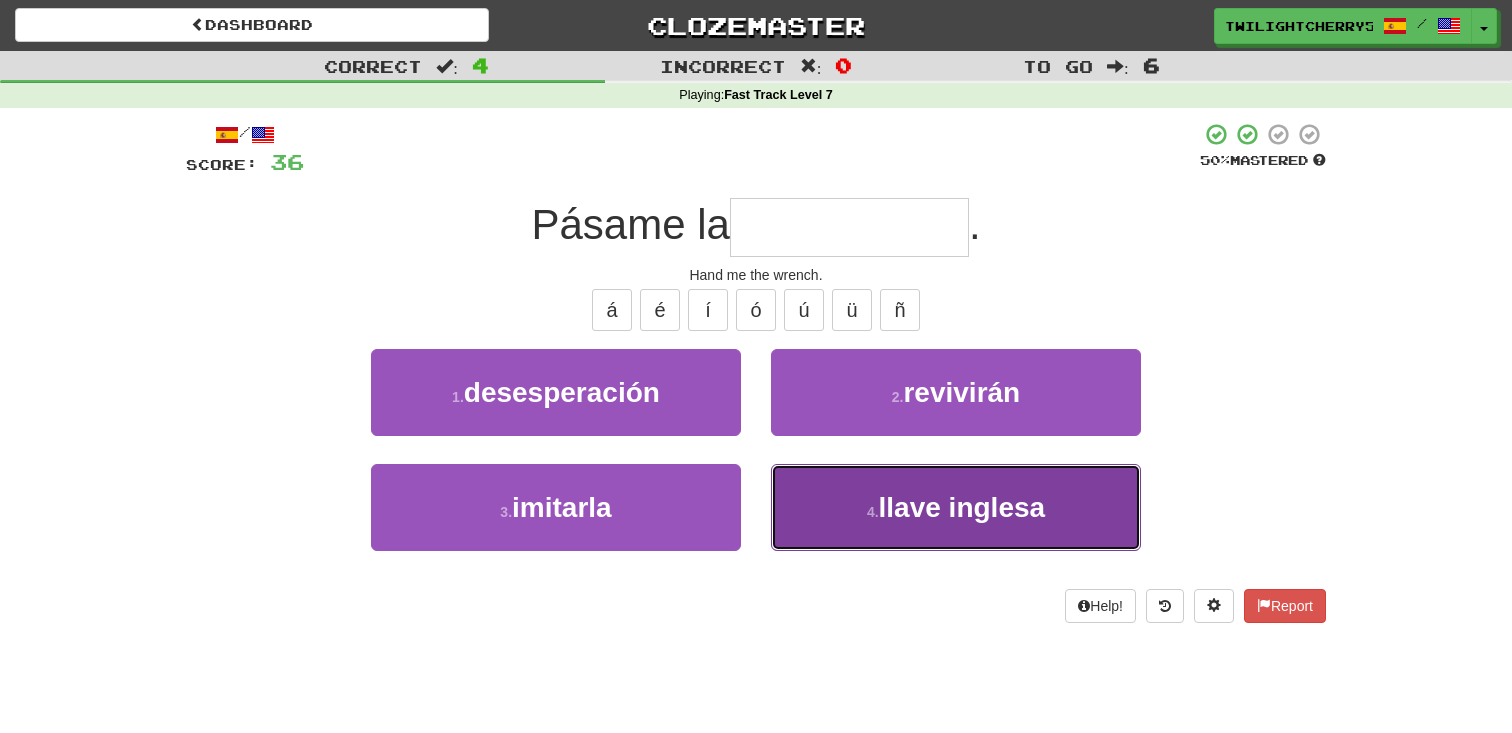 click on "llave inglesa" at bounding box center [962, 507] 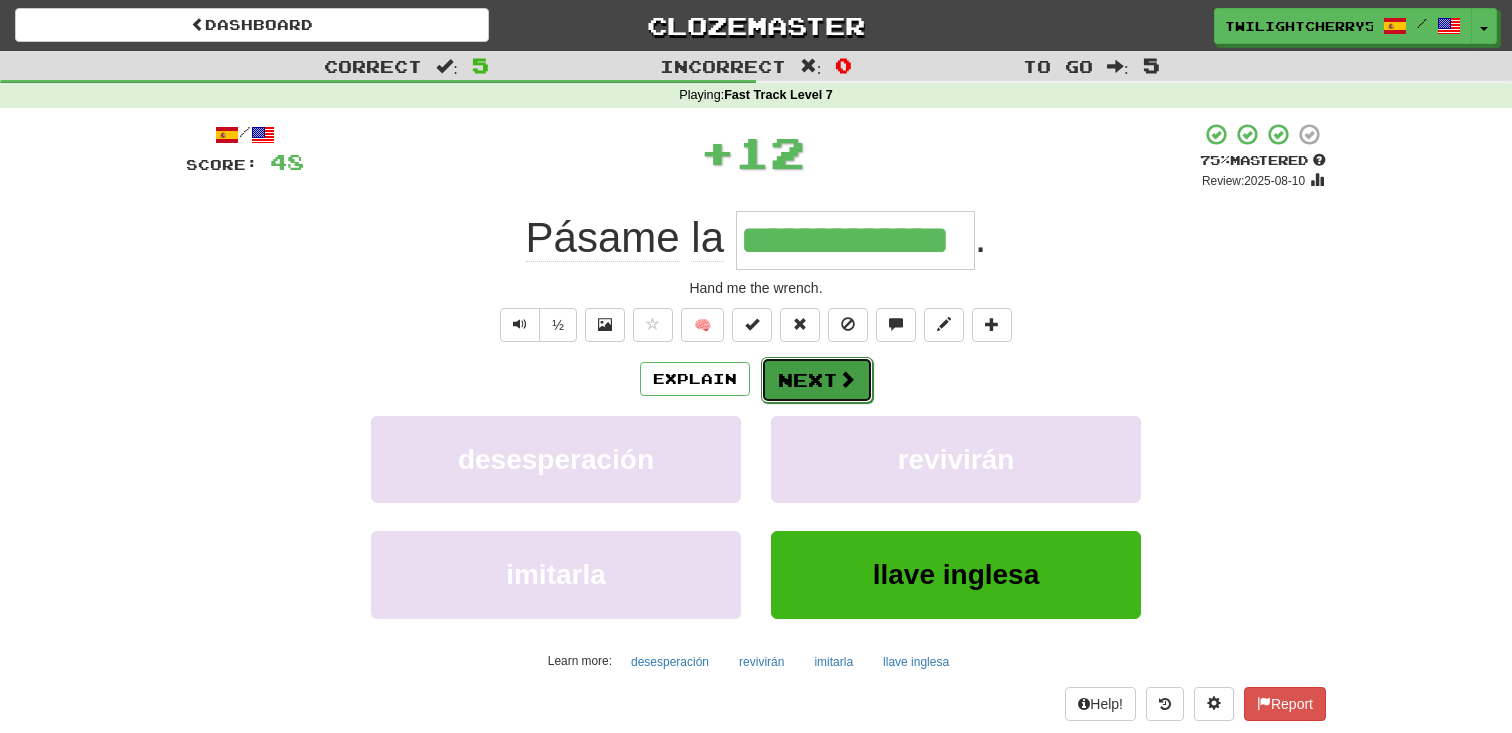 click on "Next" at bounding box center [817, 380] 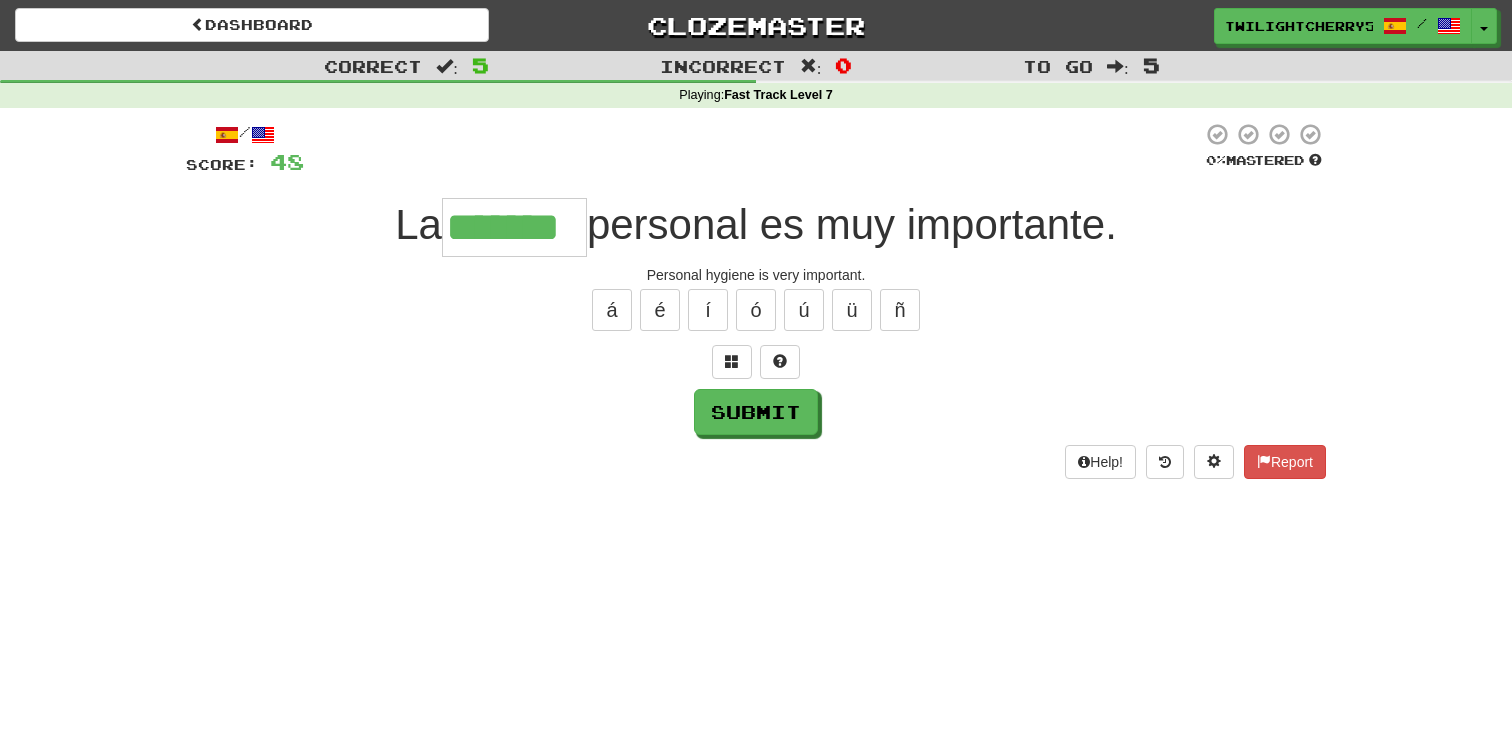 type on "*******" 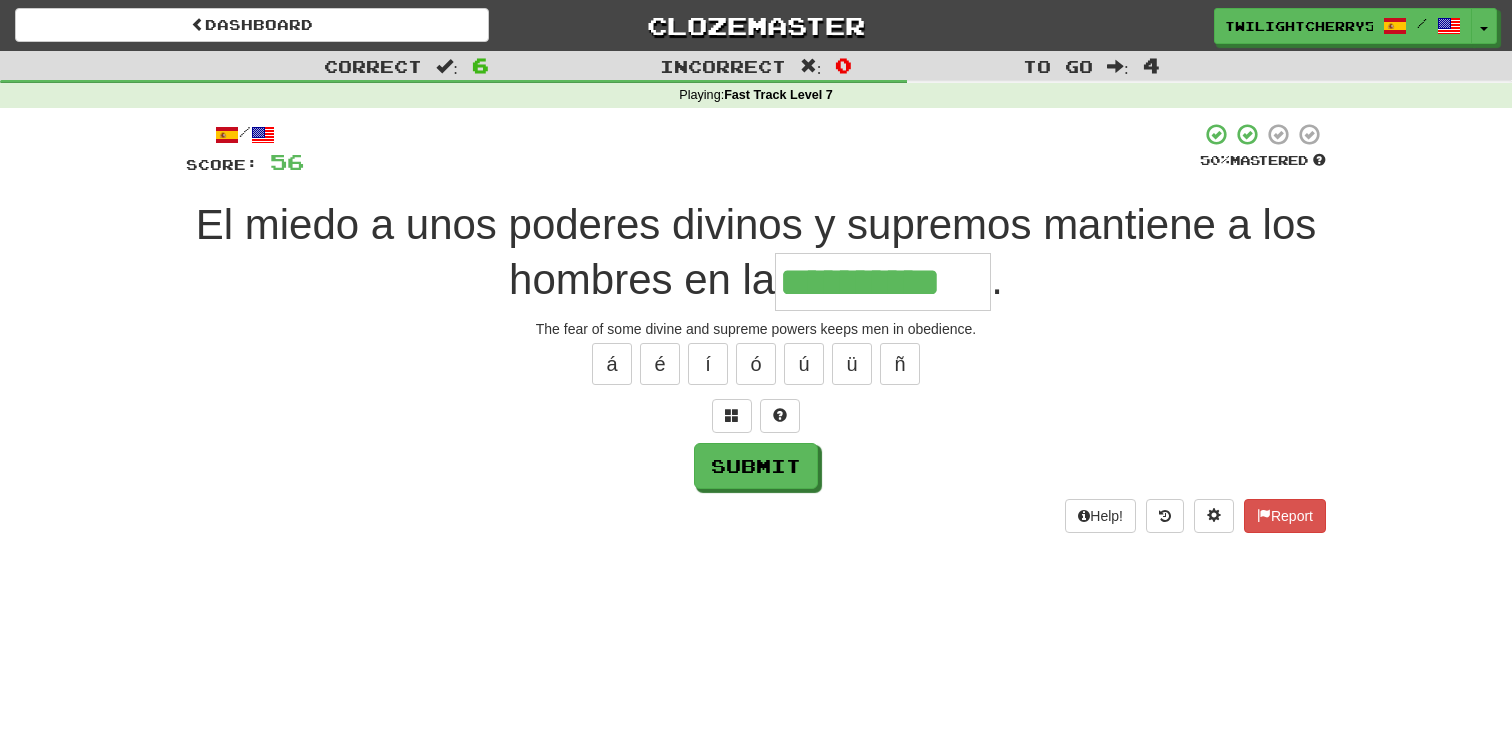 type on "**********" 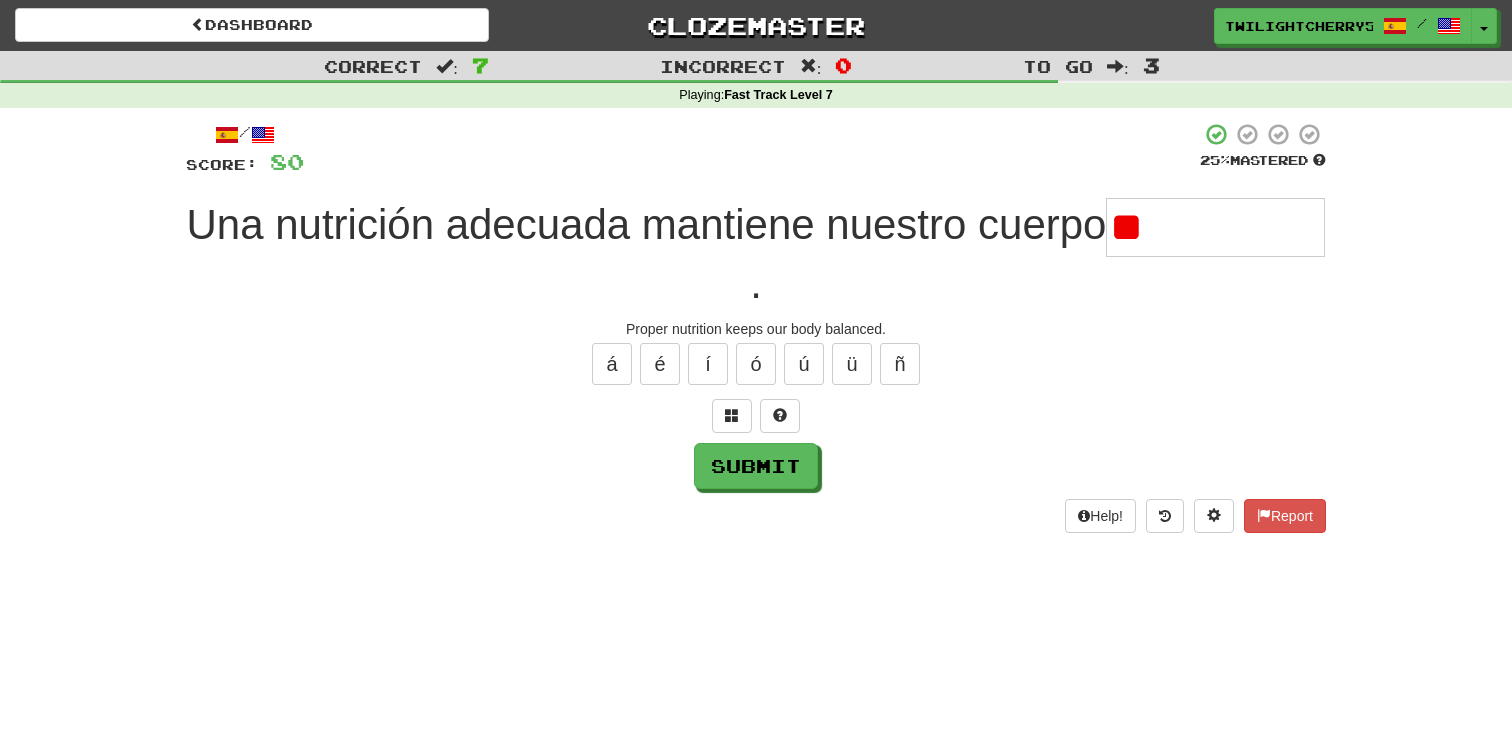 type on "*" 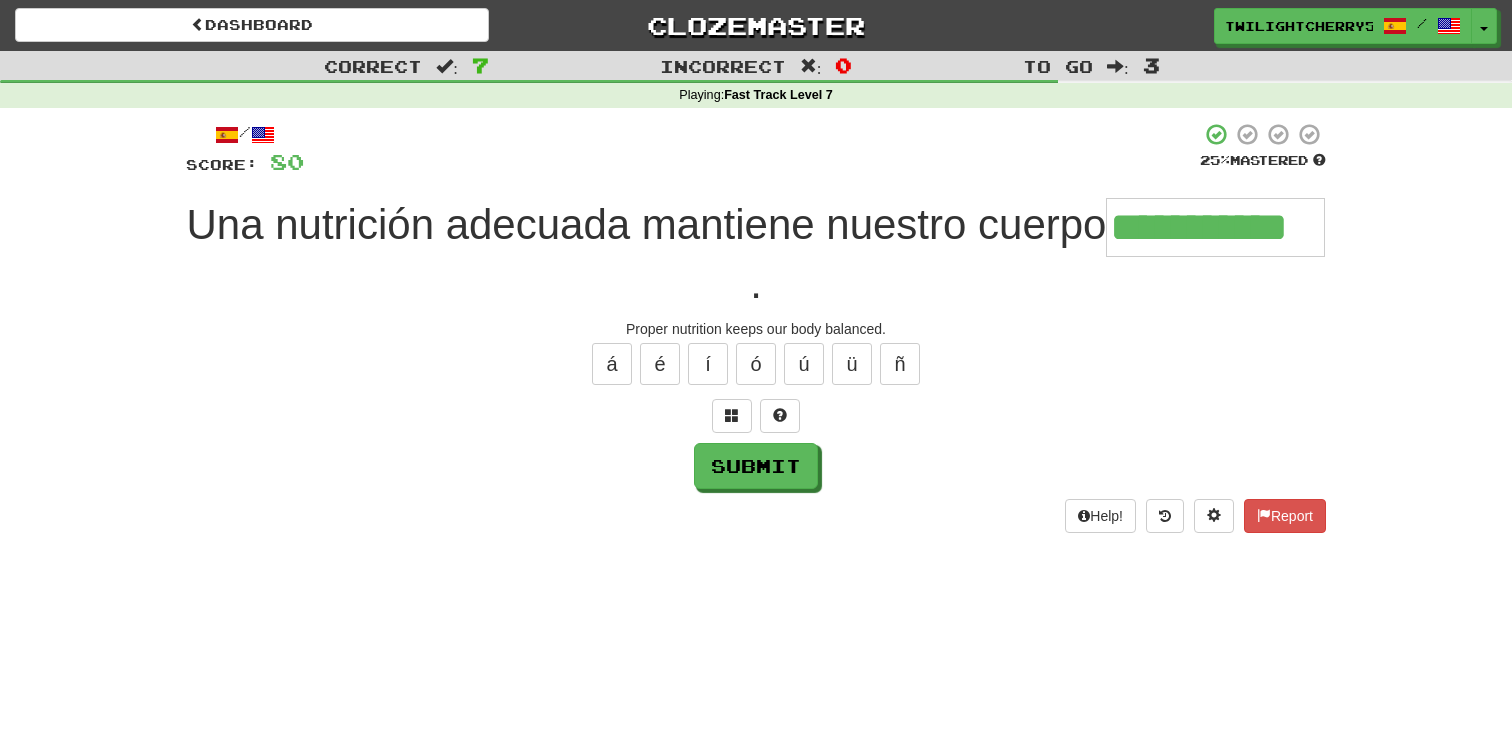 type on "**********" 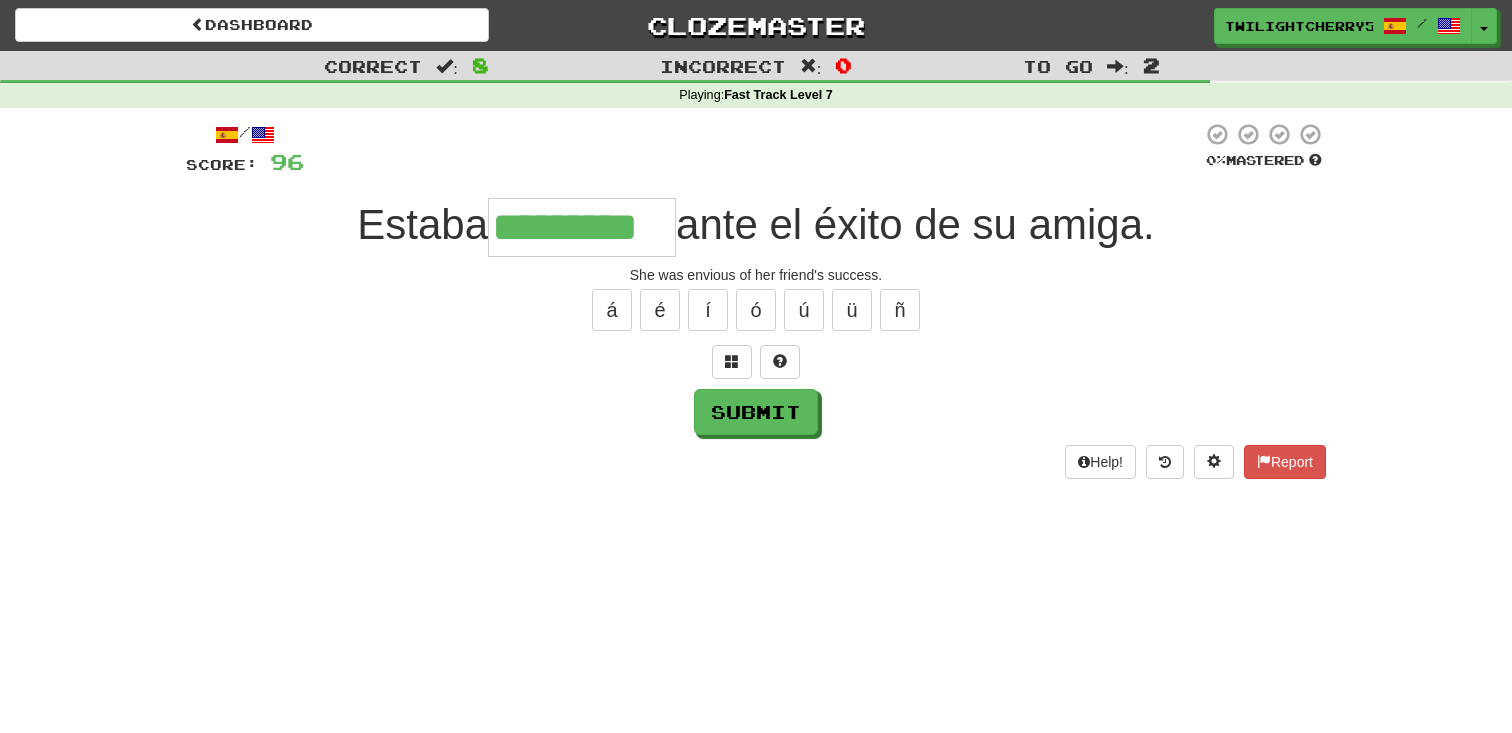 type on "*********" 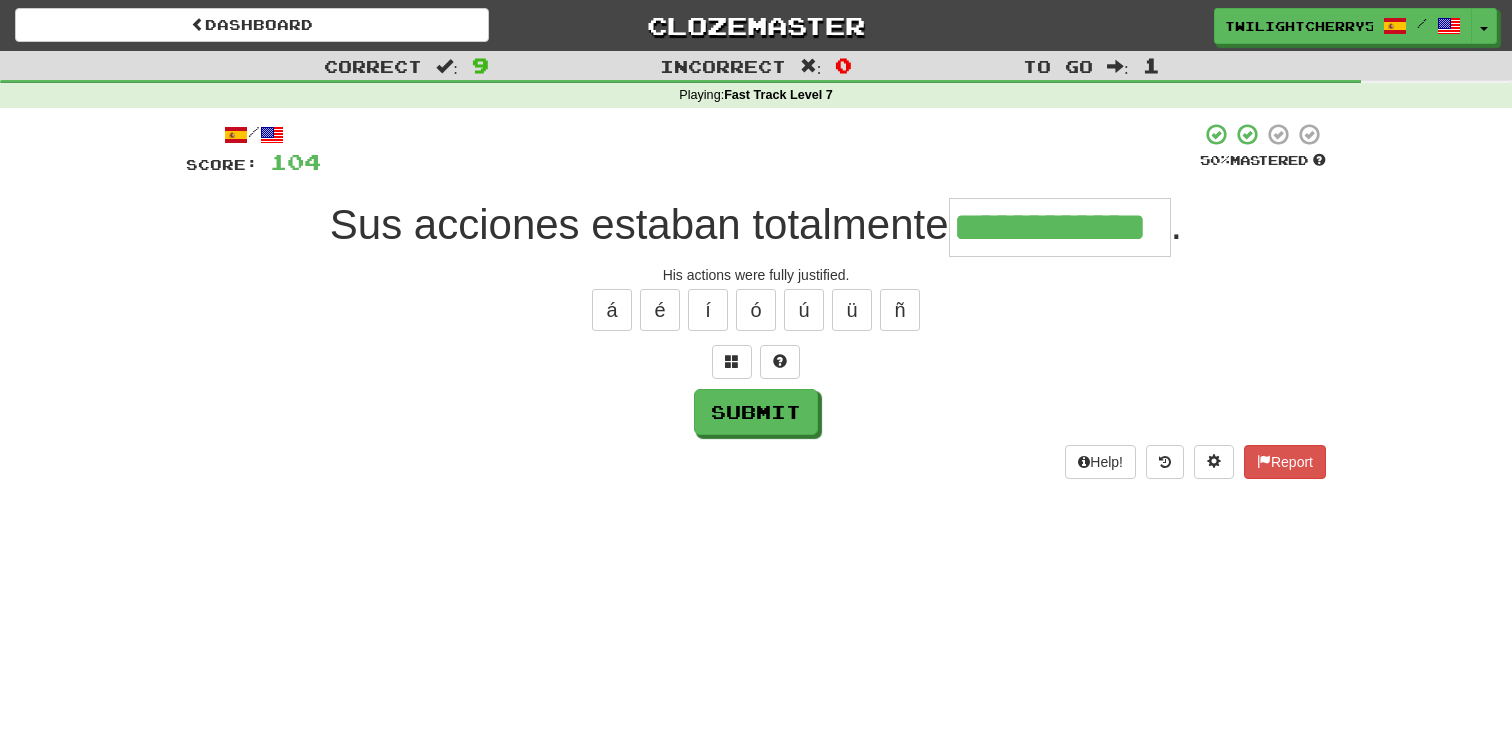 type on "**********" 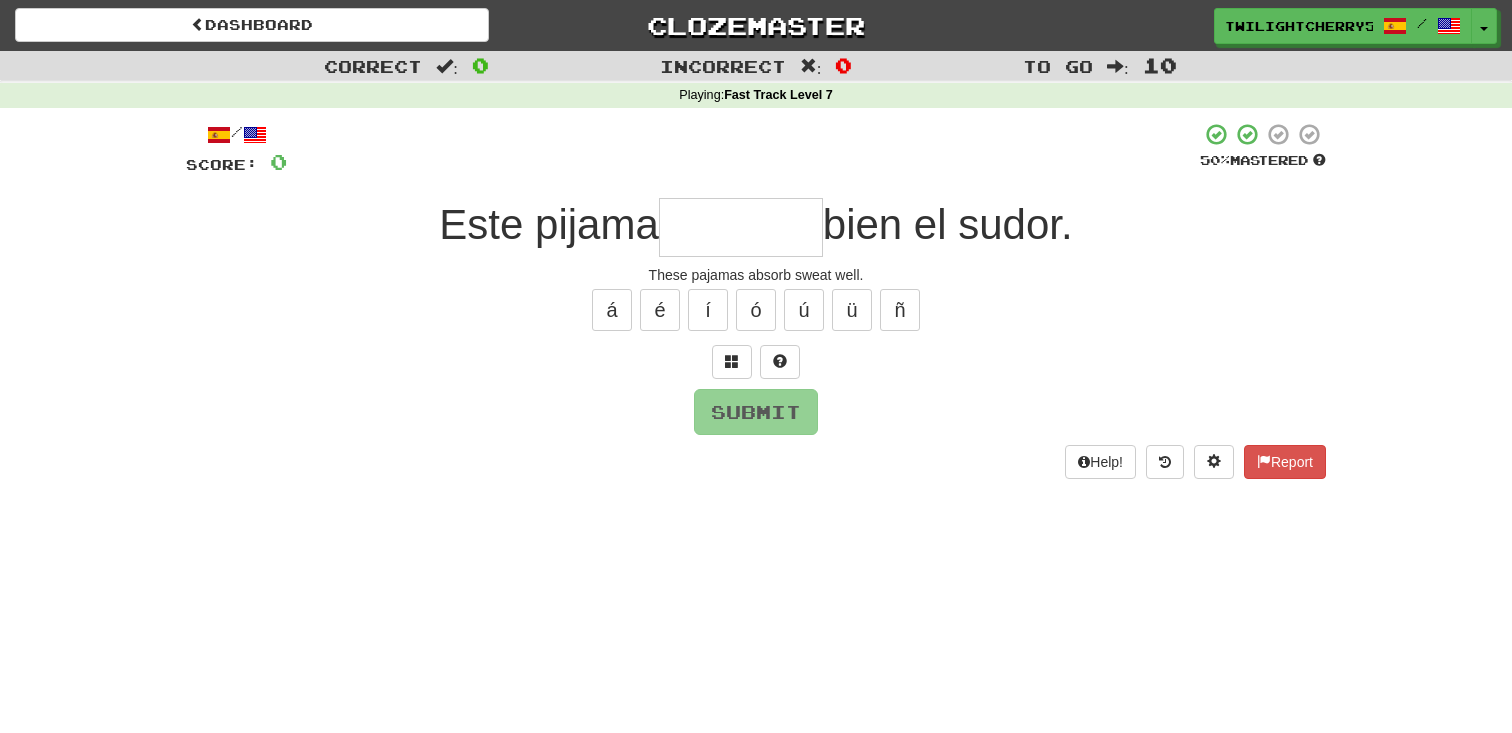 type on "*" 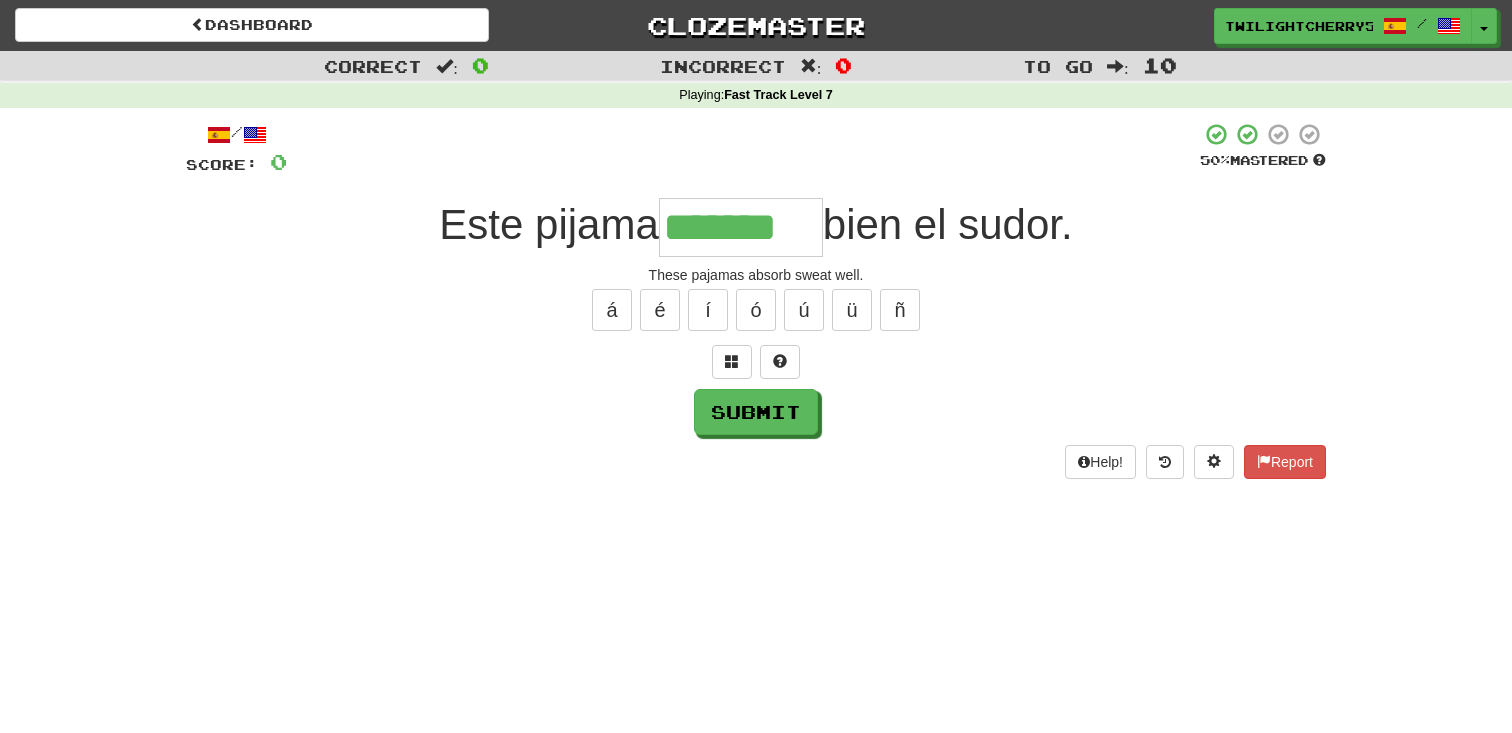 type on "*******" 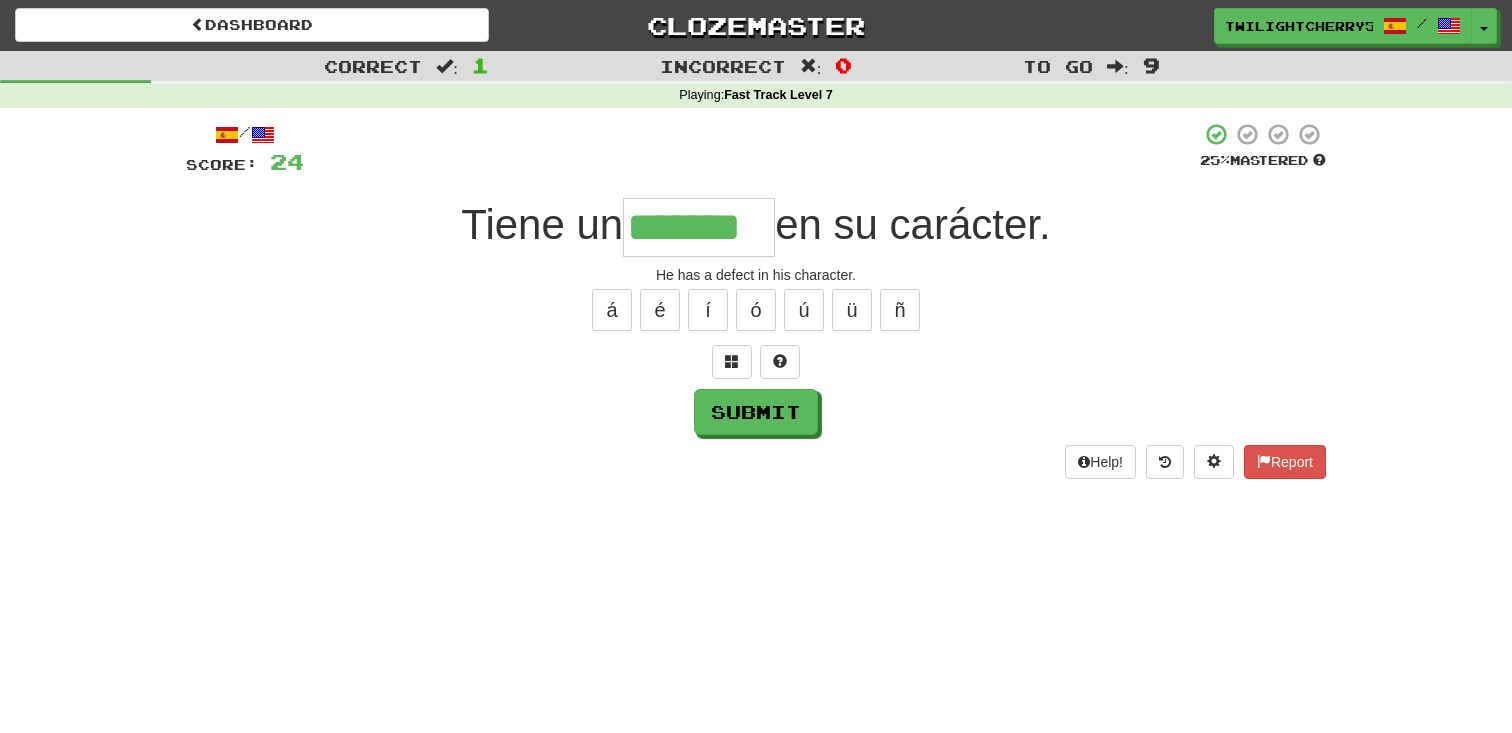 type on "*******" 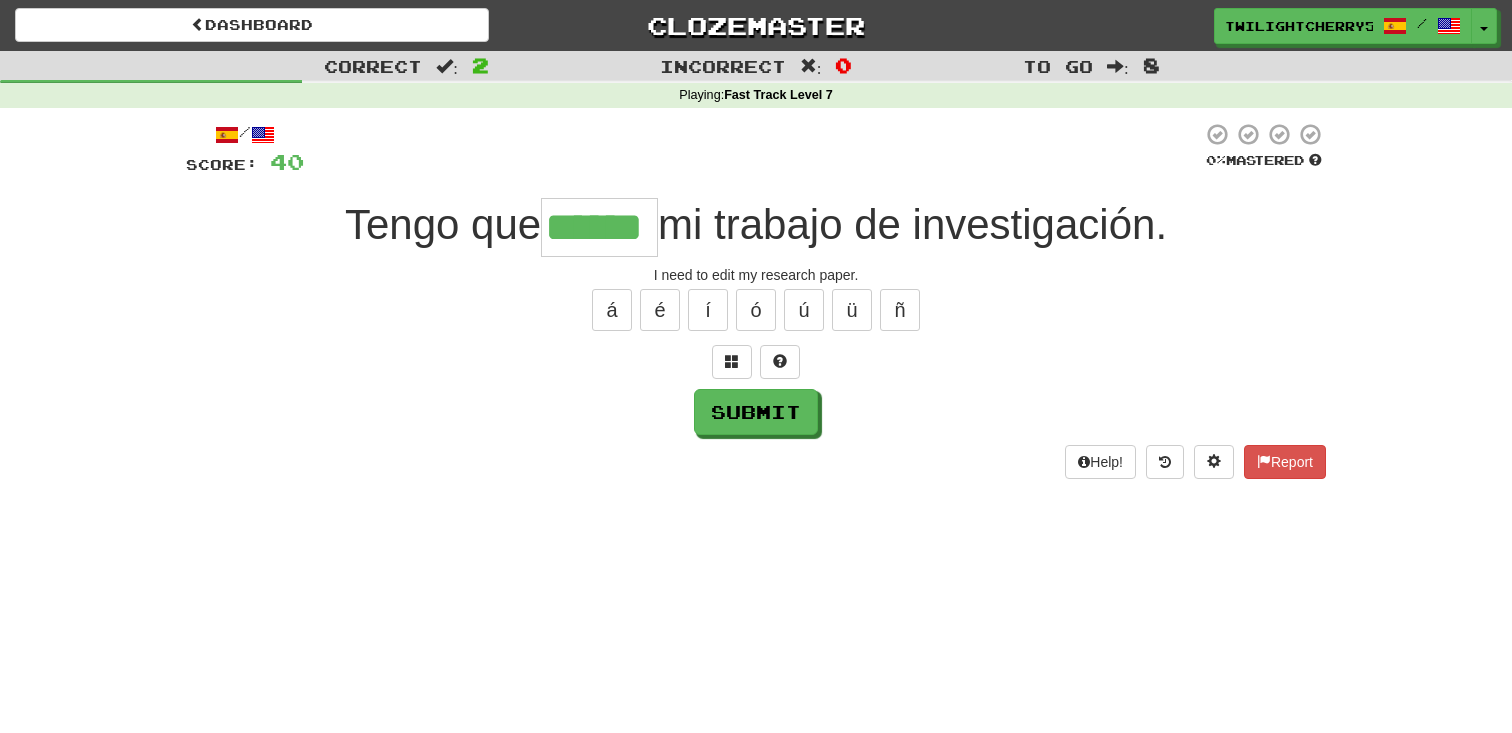 type on "******" 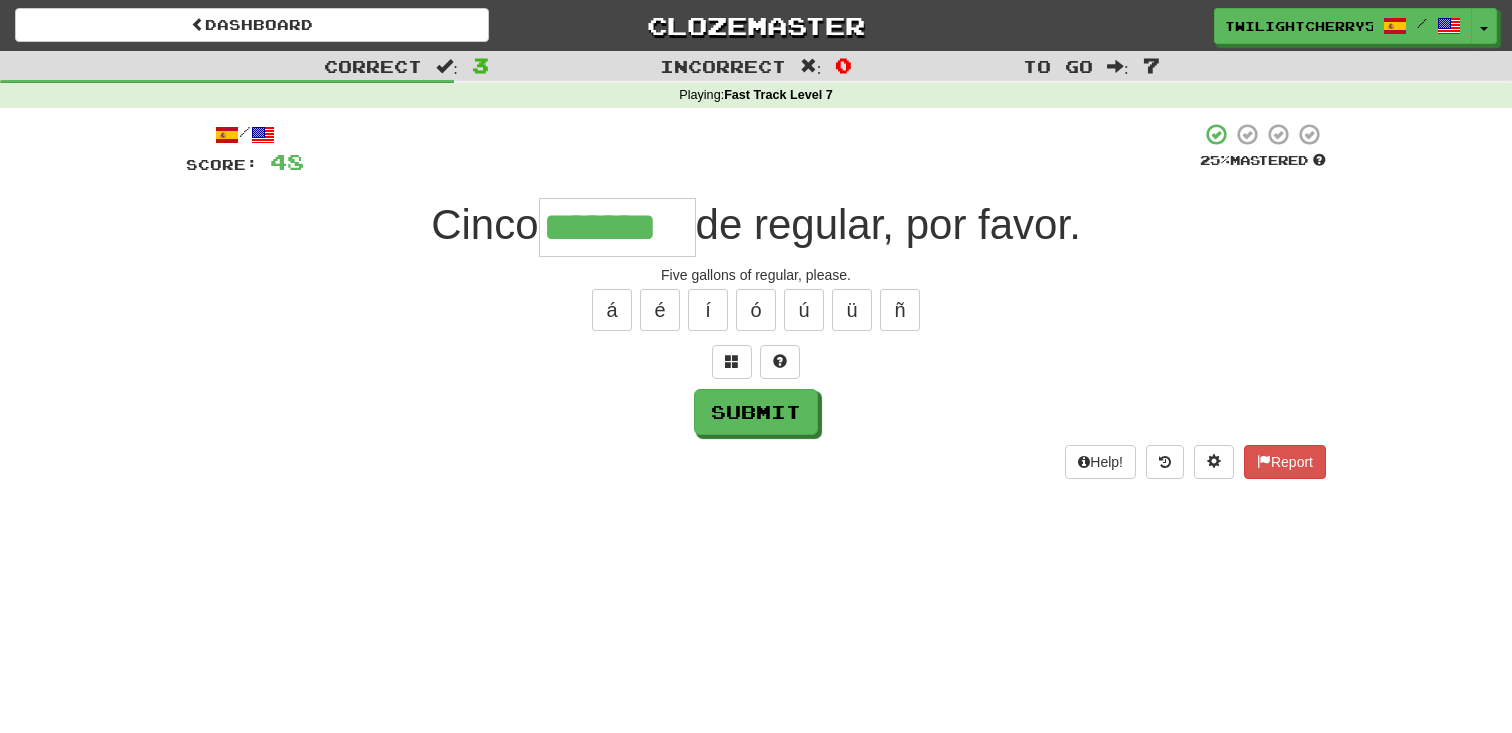 type on "*******" 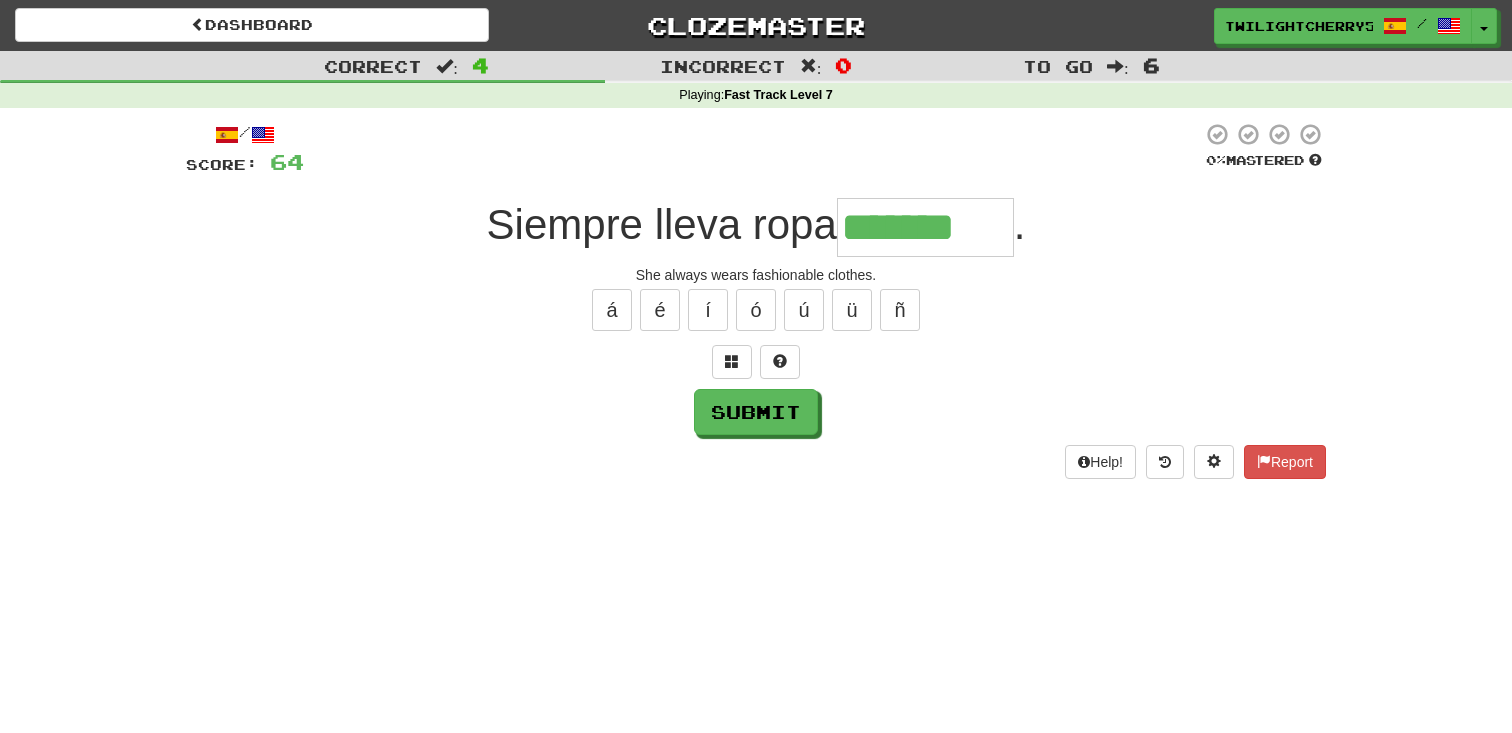 type on "*******" 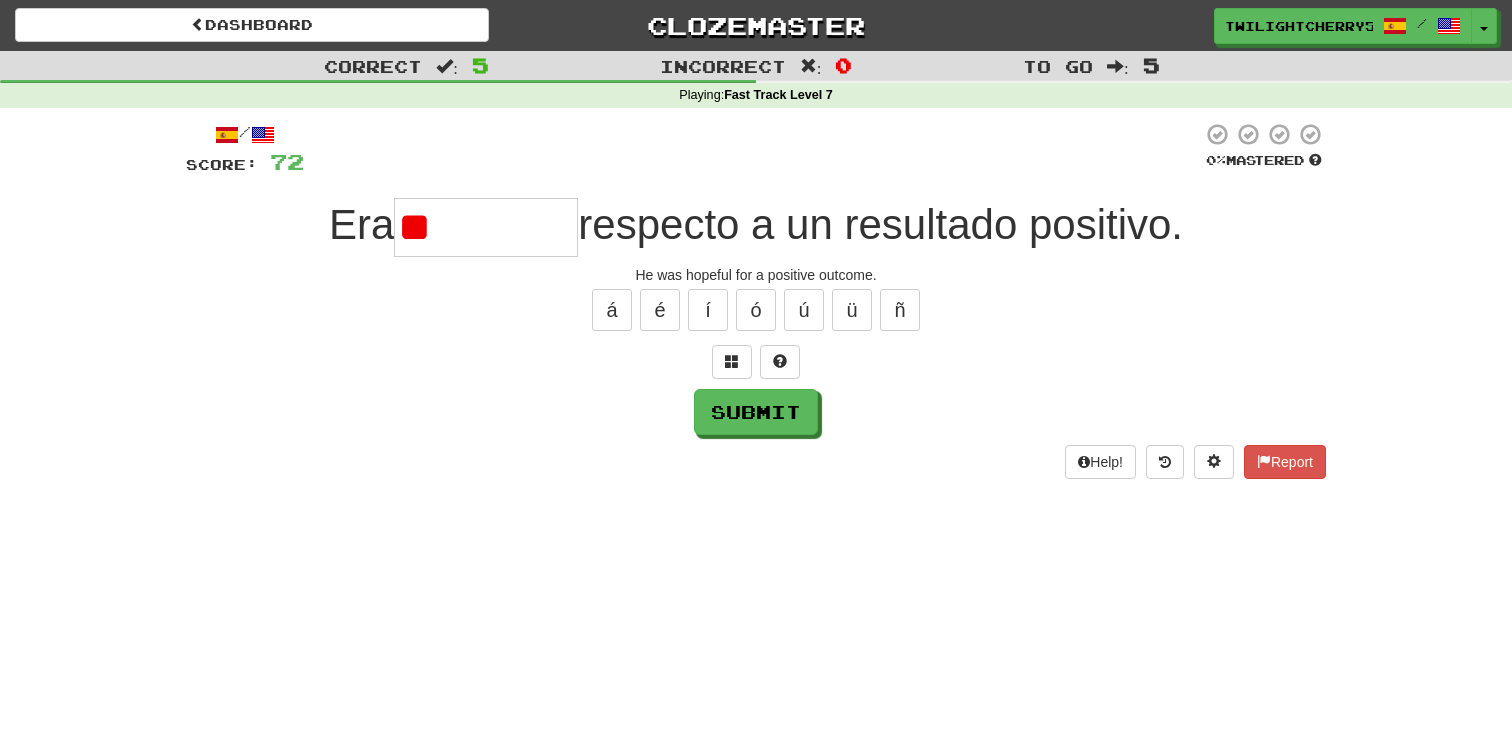type on "*" 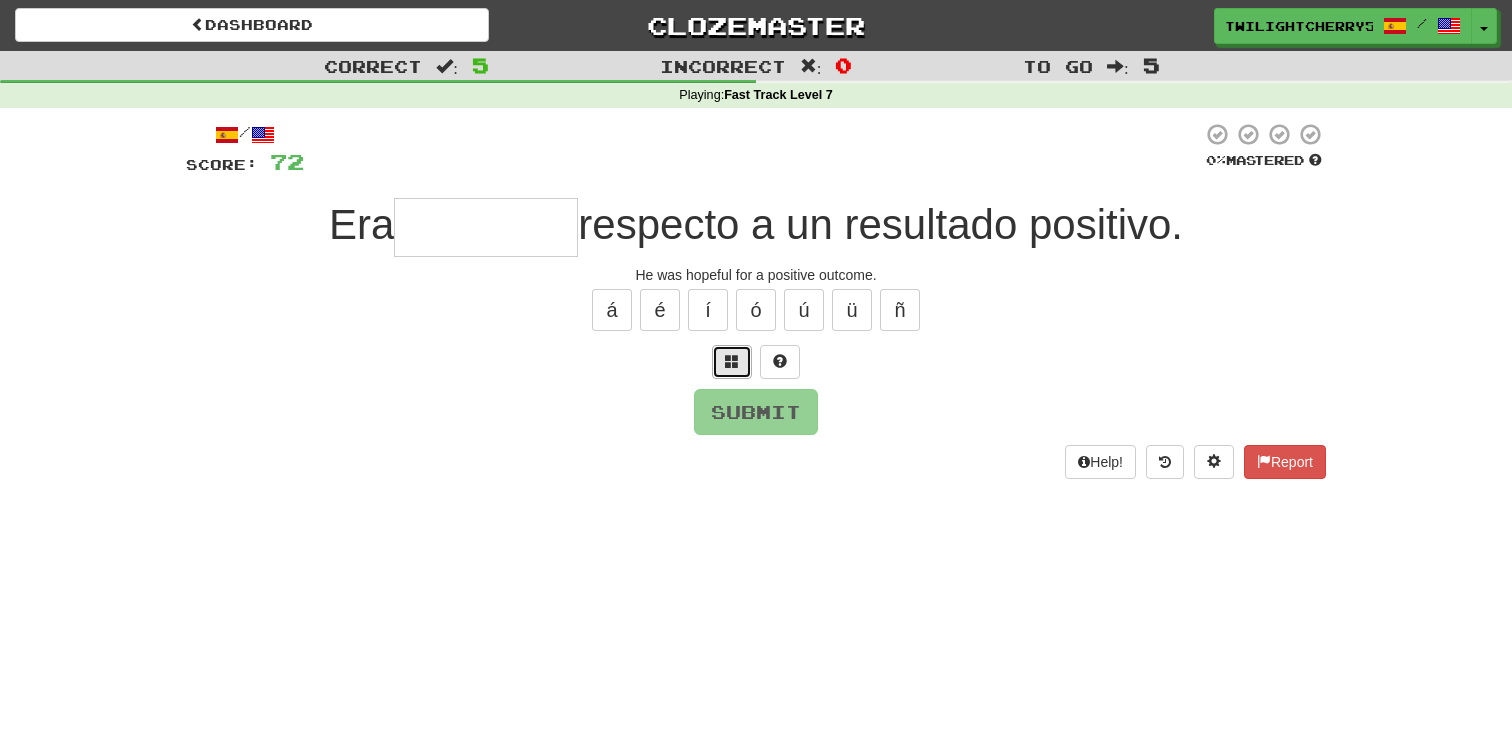 click at bounding box center [732, 362] 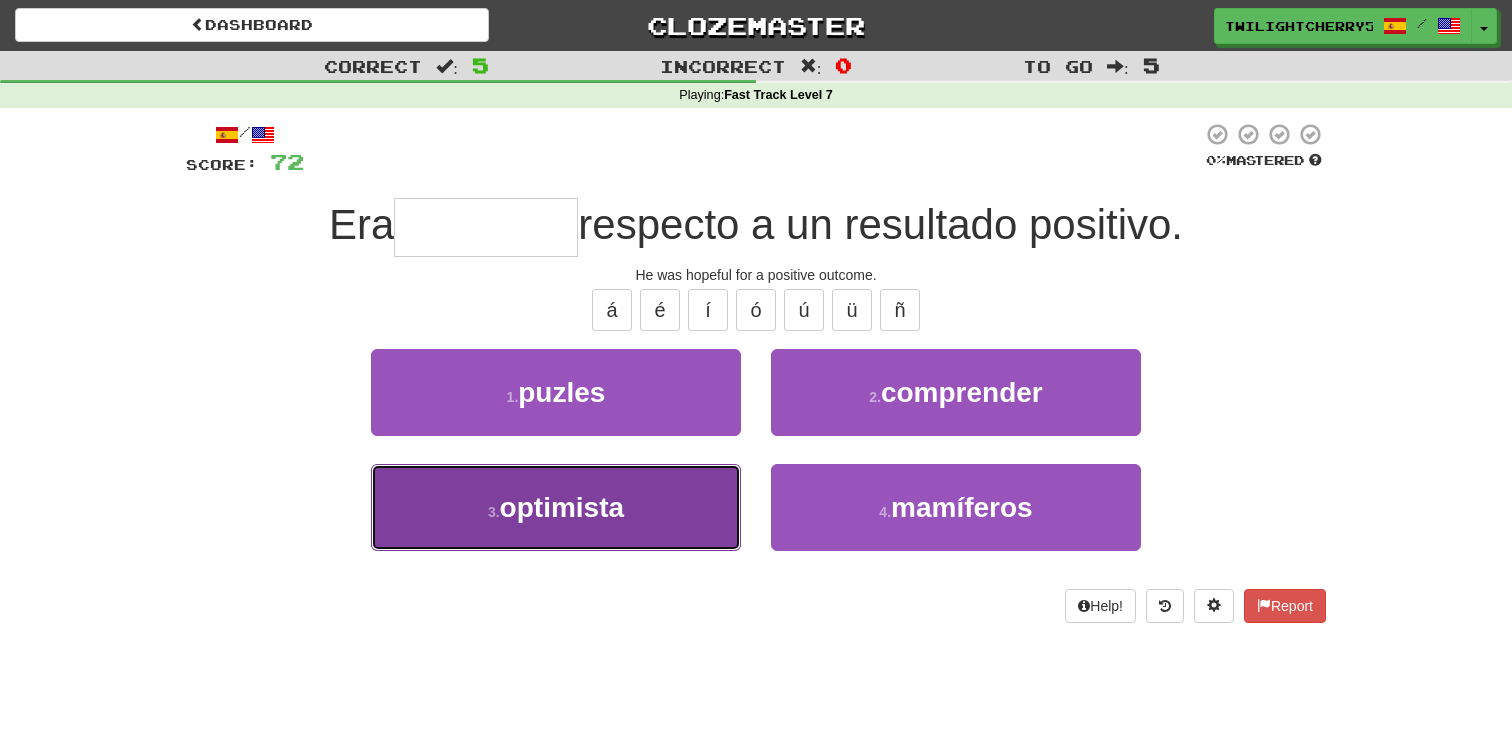 click on "3 .  optimista" at bounding box center [556, 507] 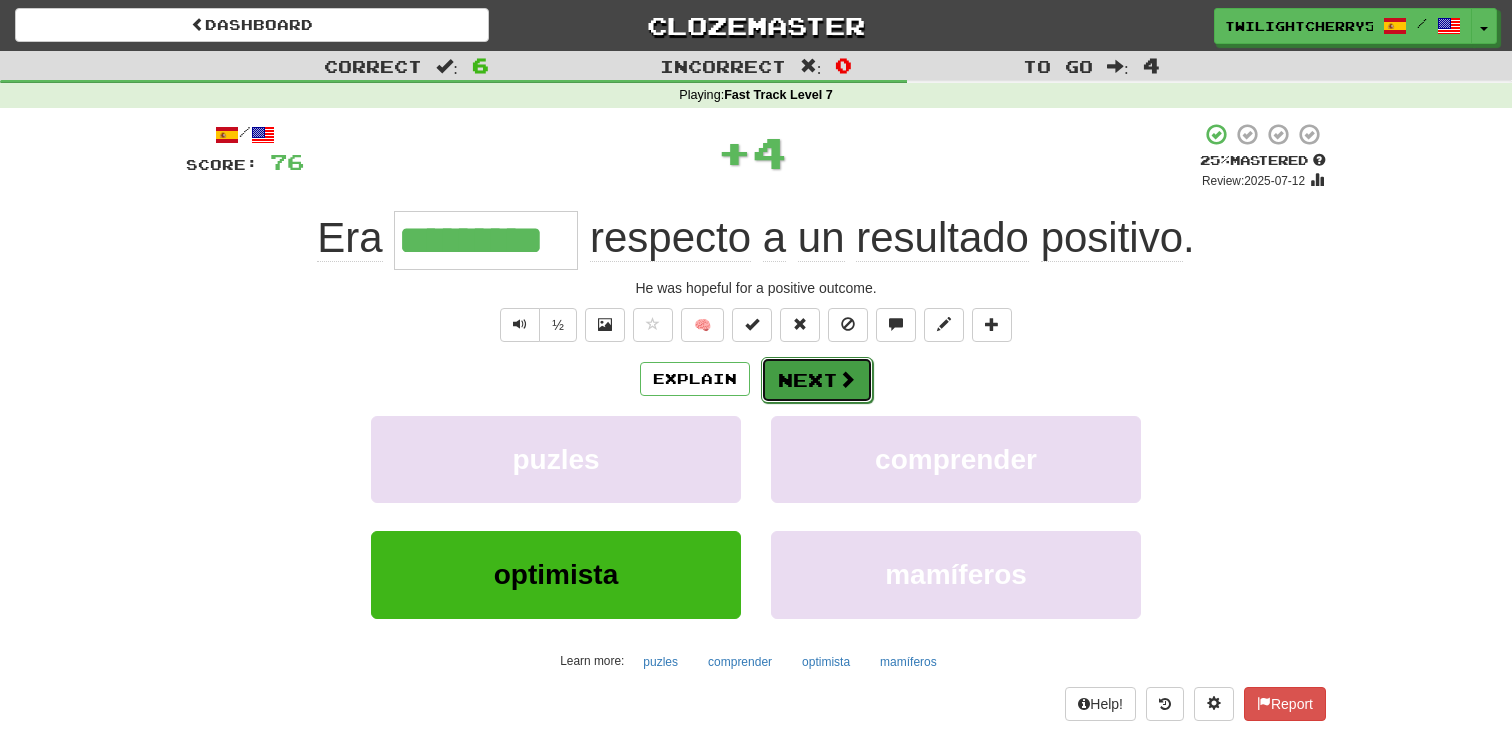 click on "Next" at bounding box center (817, 380) 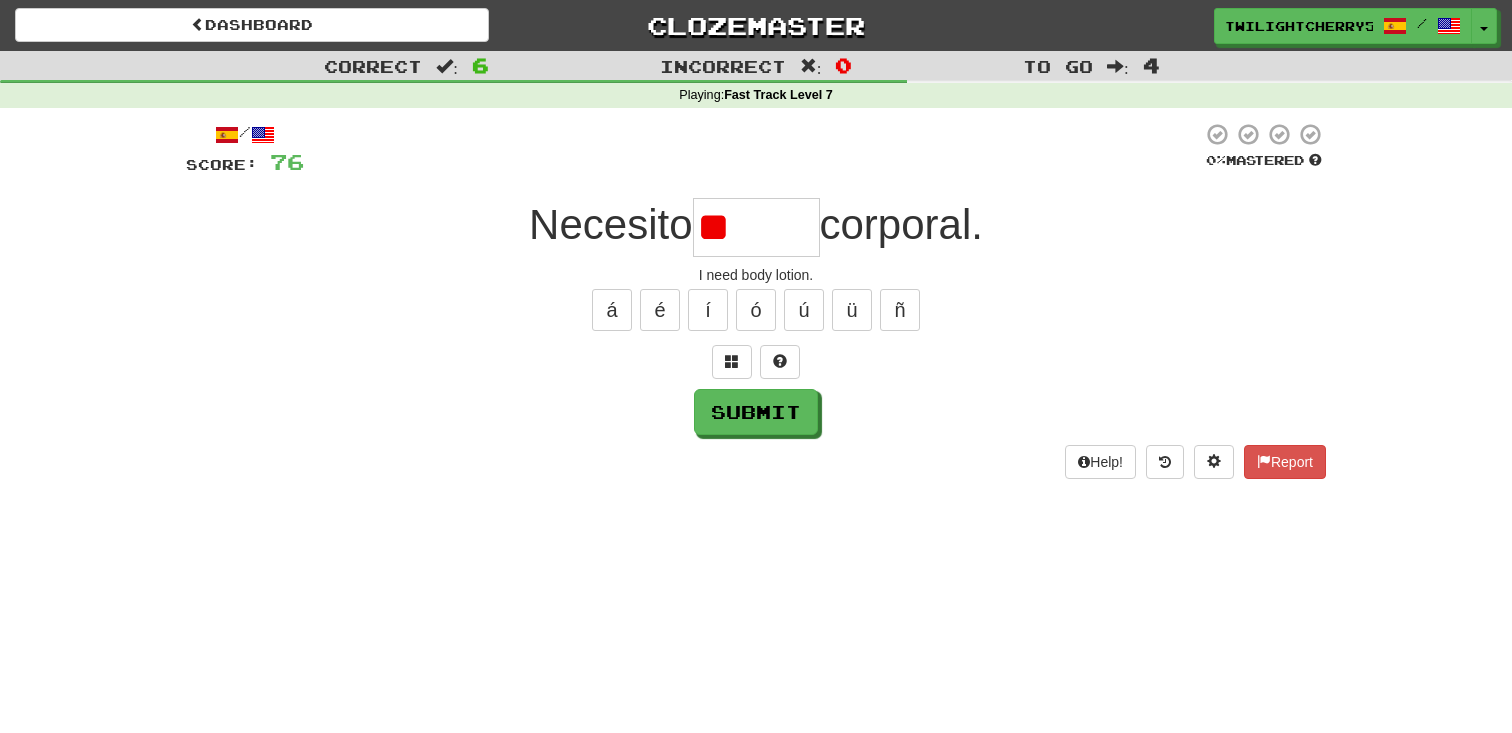 type on "*" 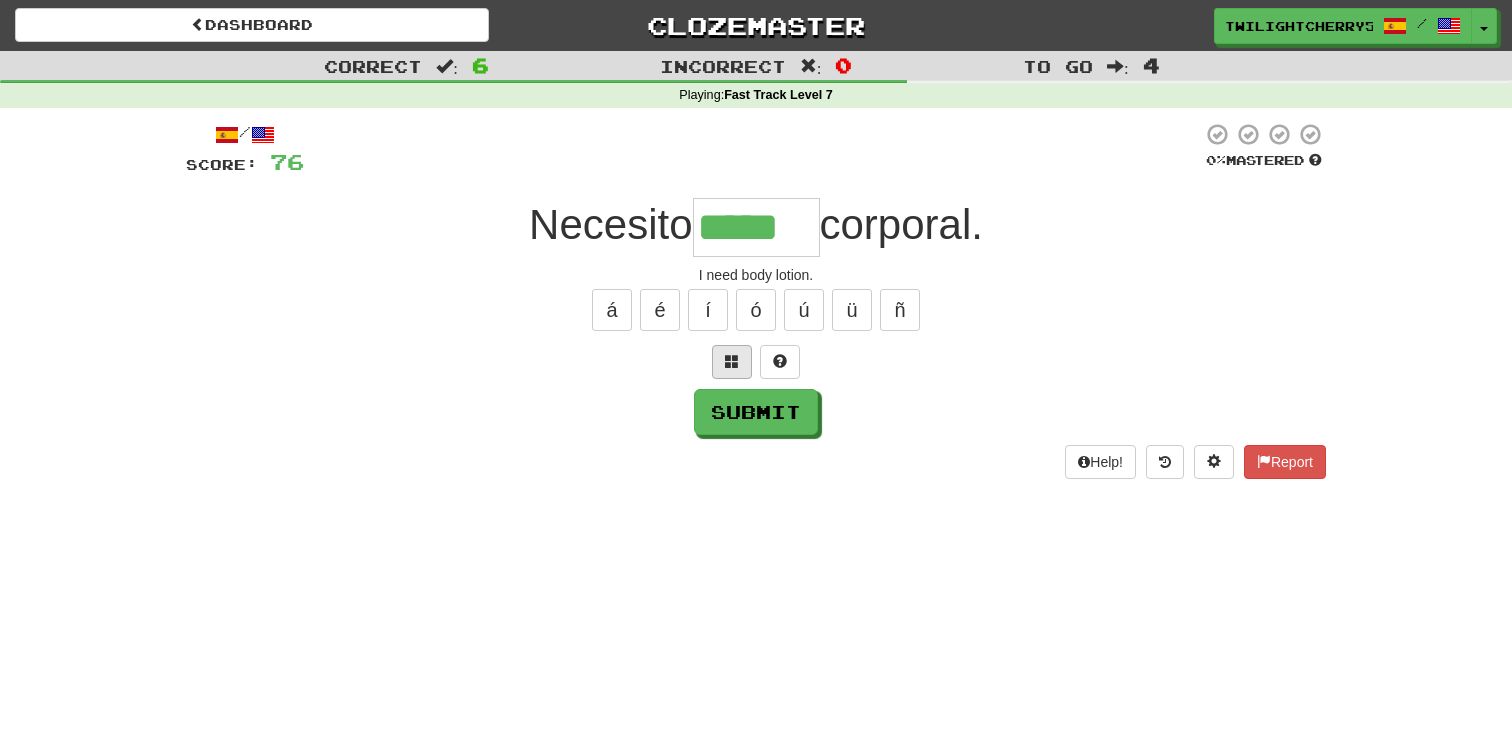 type on "*****" 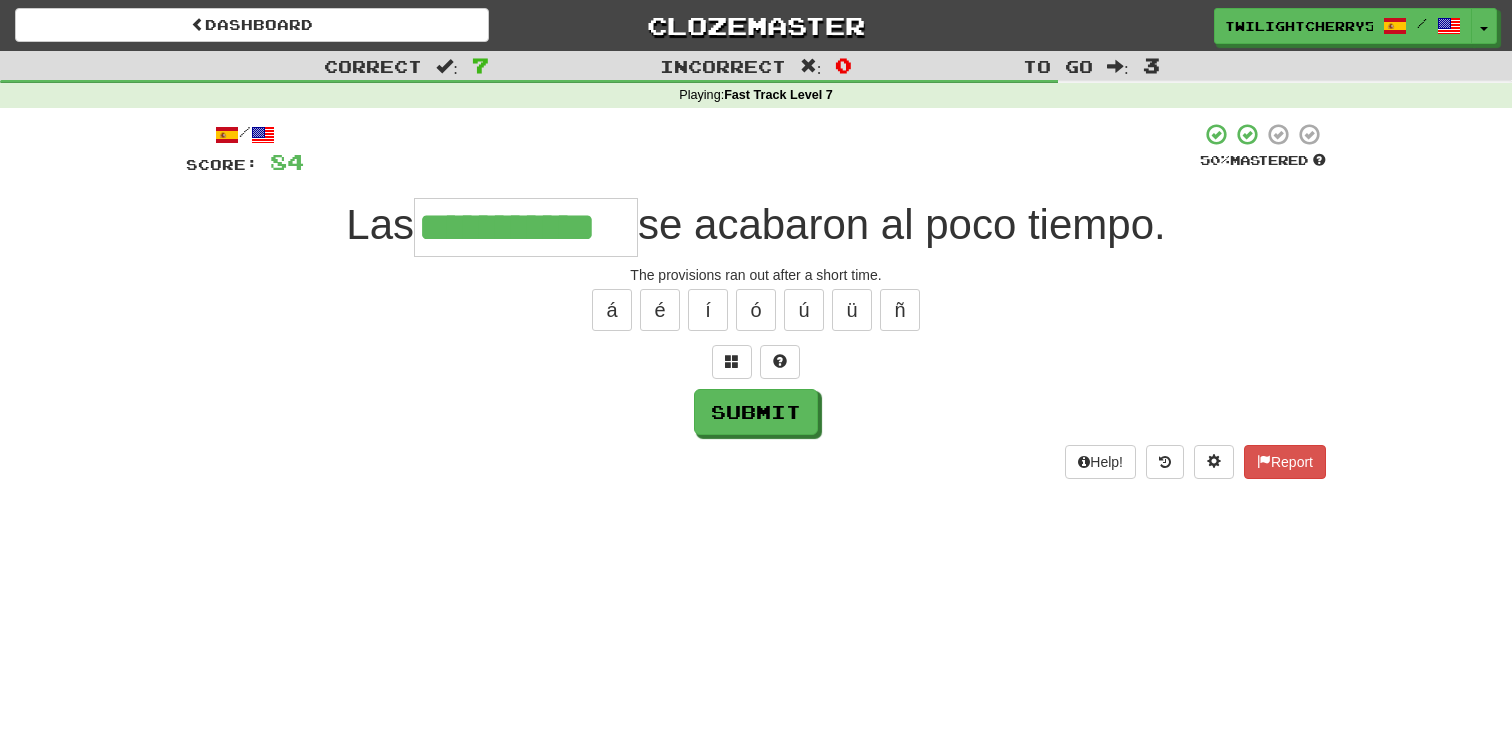 type on "**********" 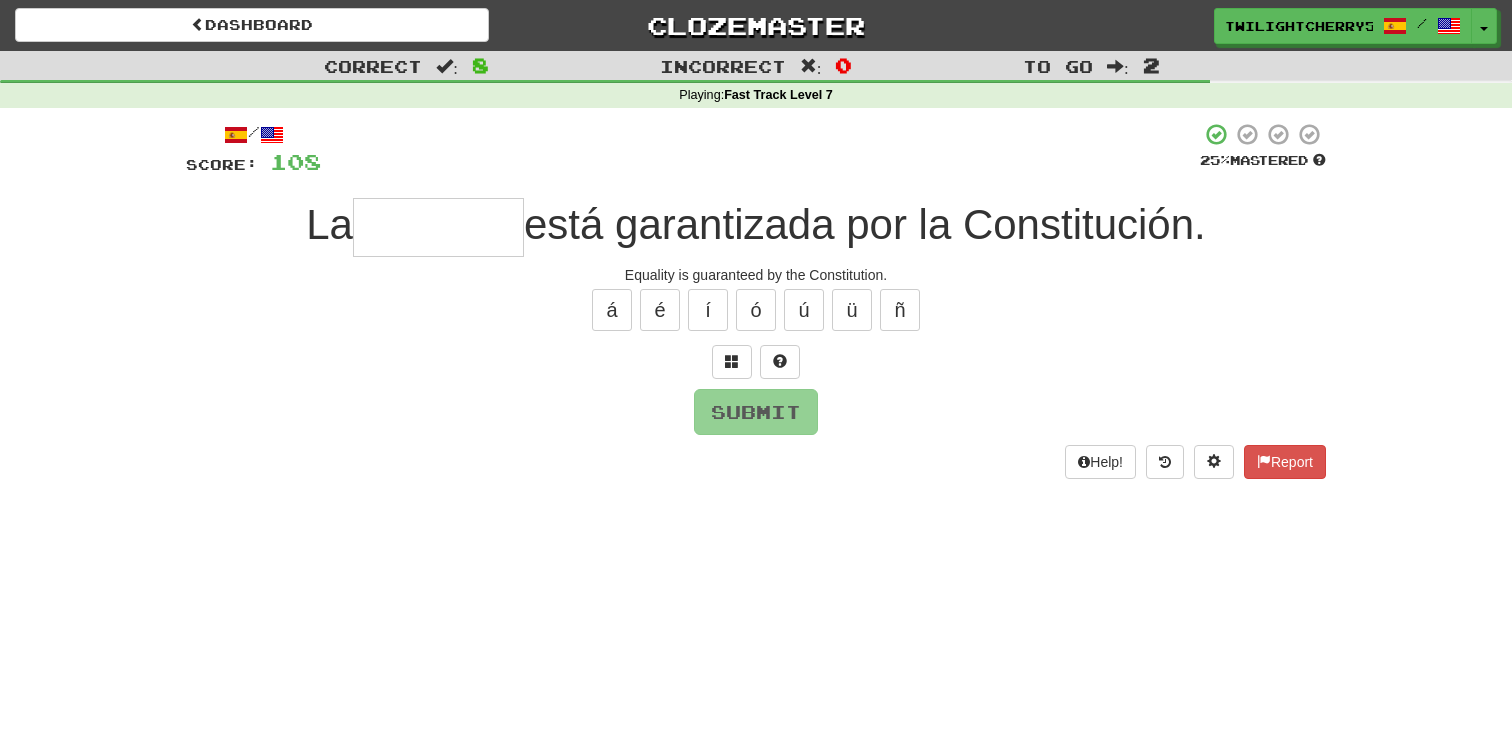 type on "*" 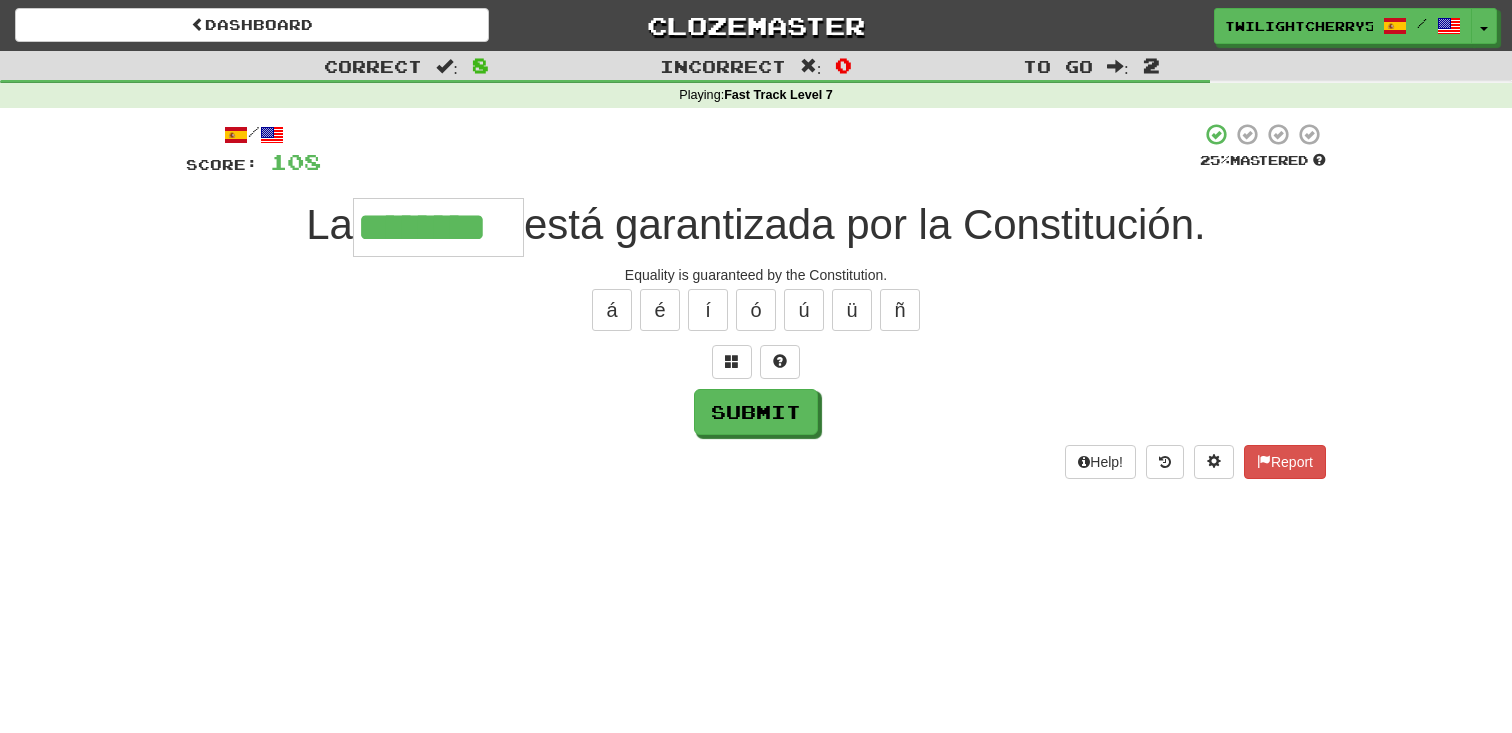 type on "********" 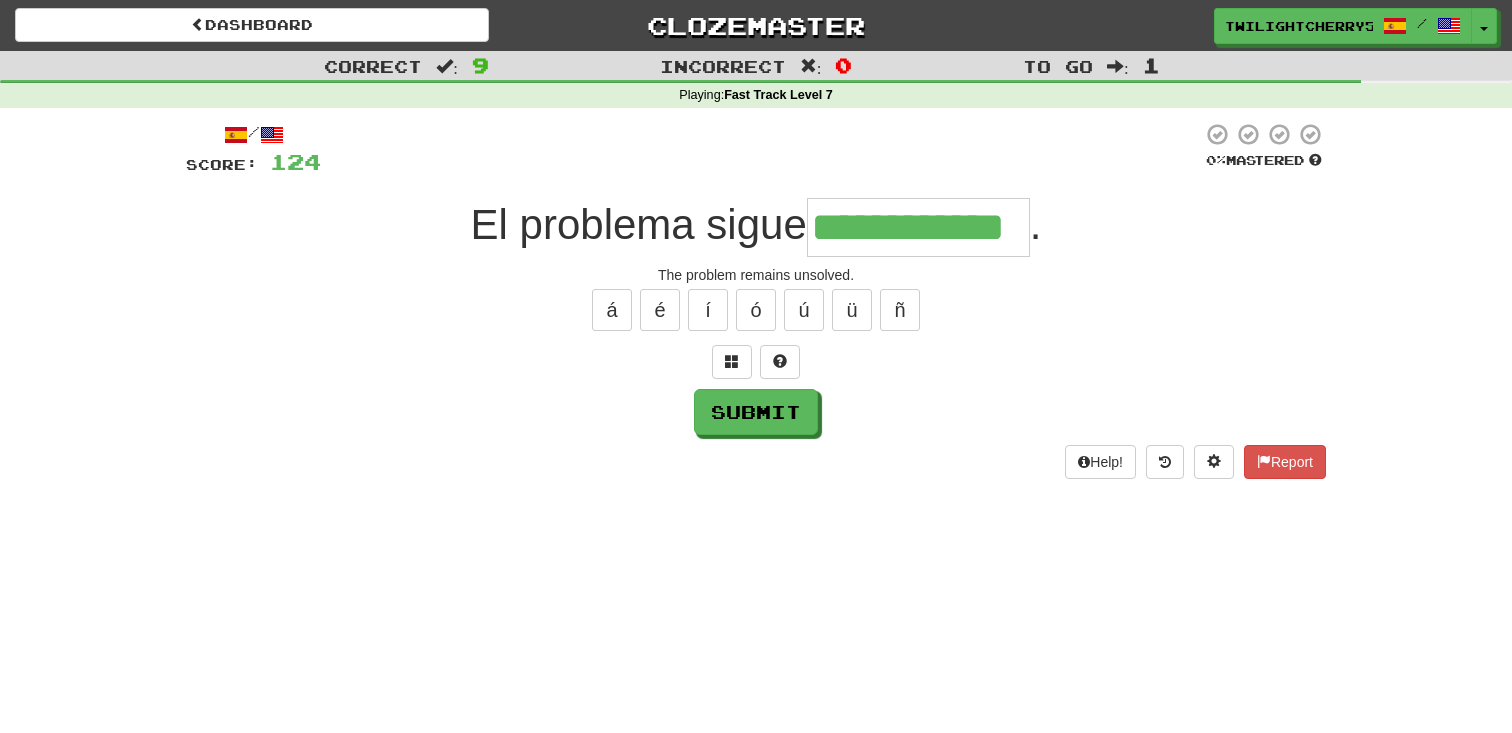 type on "**********" 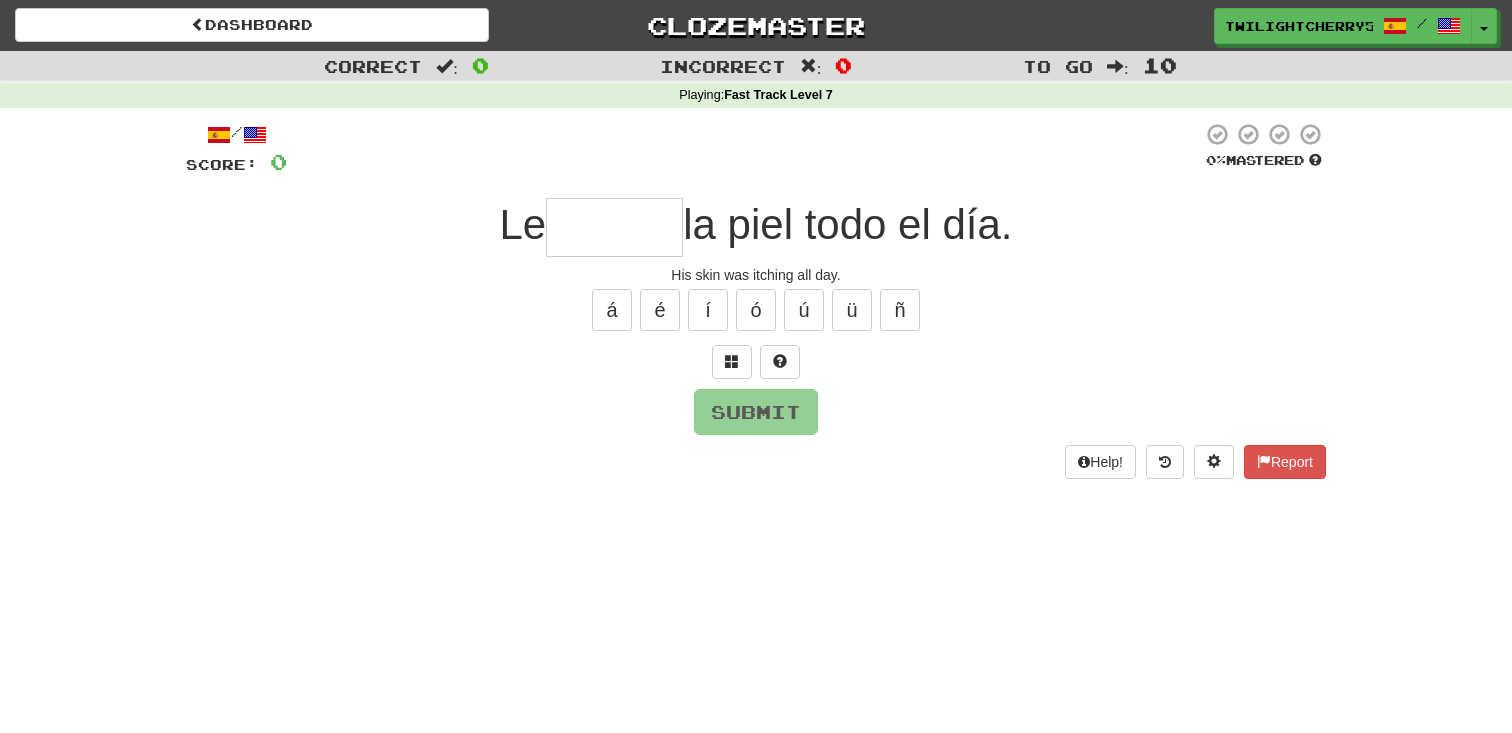 type on "*" 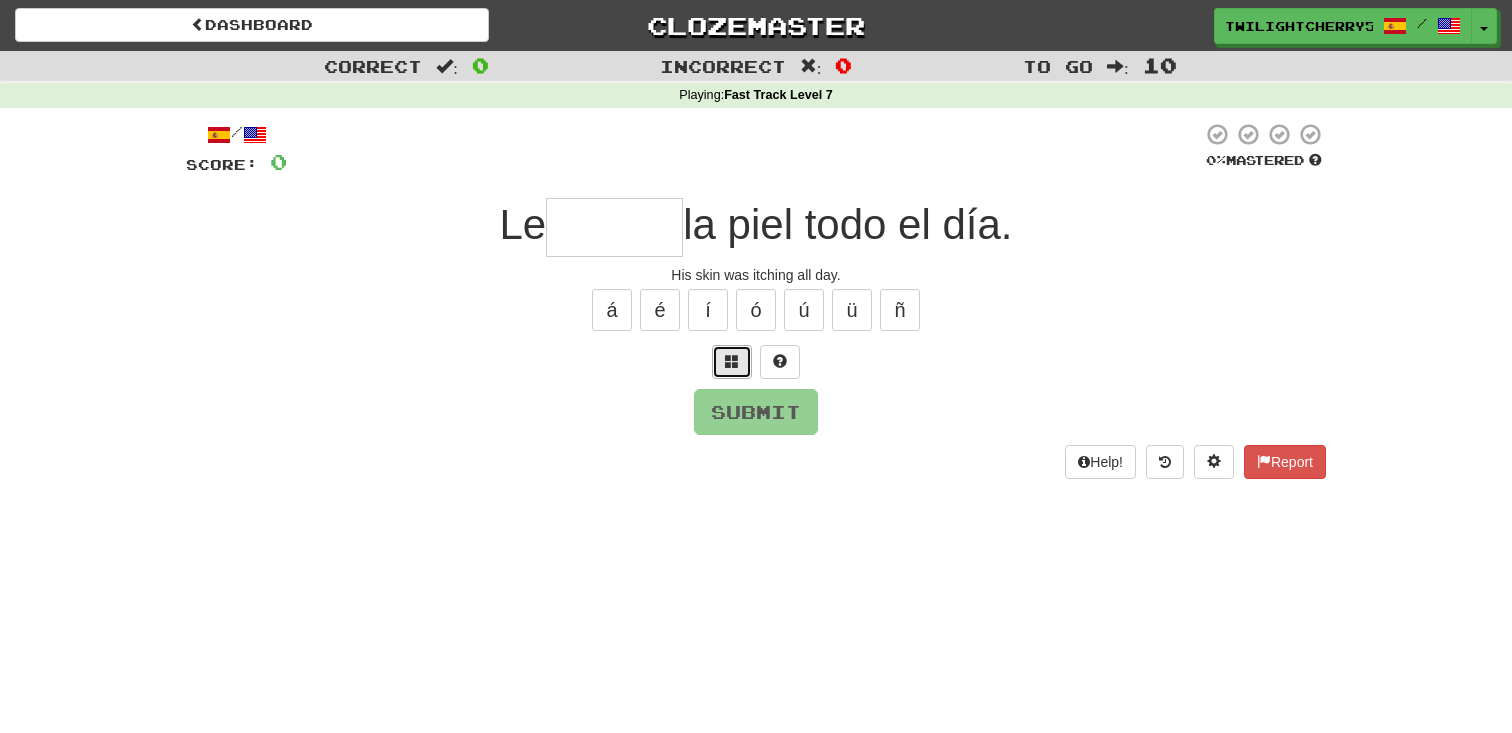 click at bounding box center [732, 361] 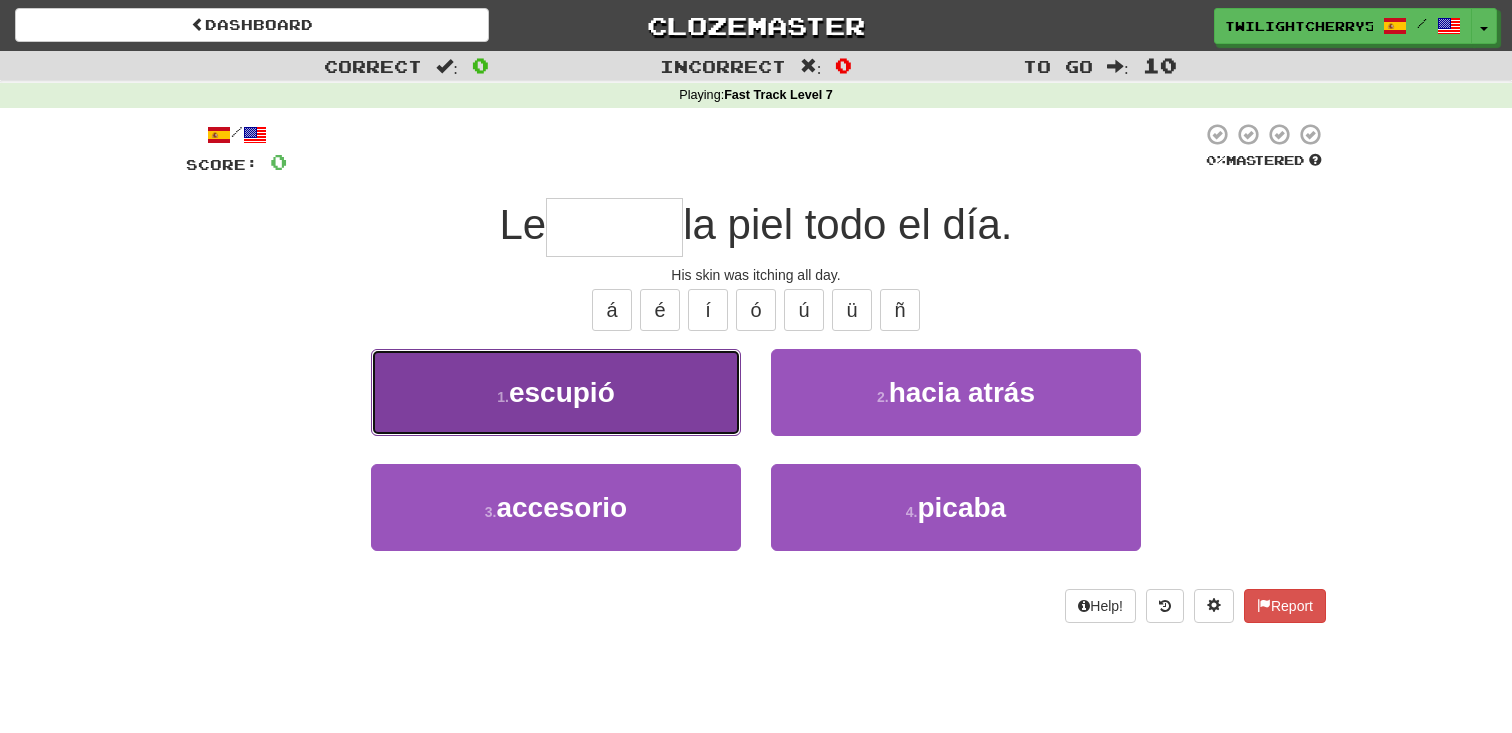 click on "1 .  escupió" at bounding box center (556, 392) 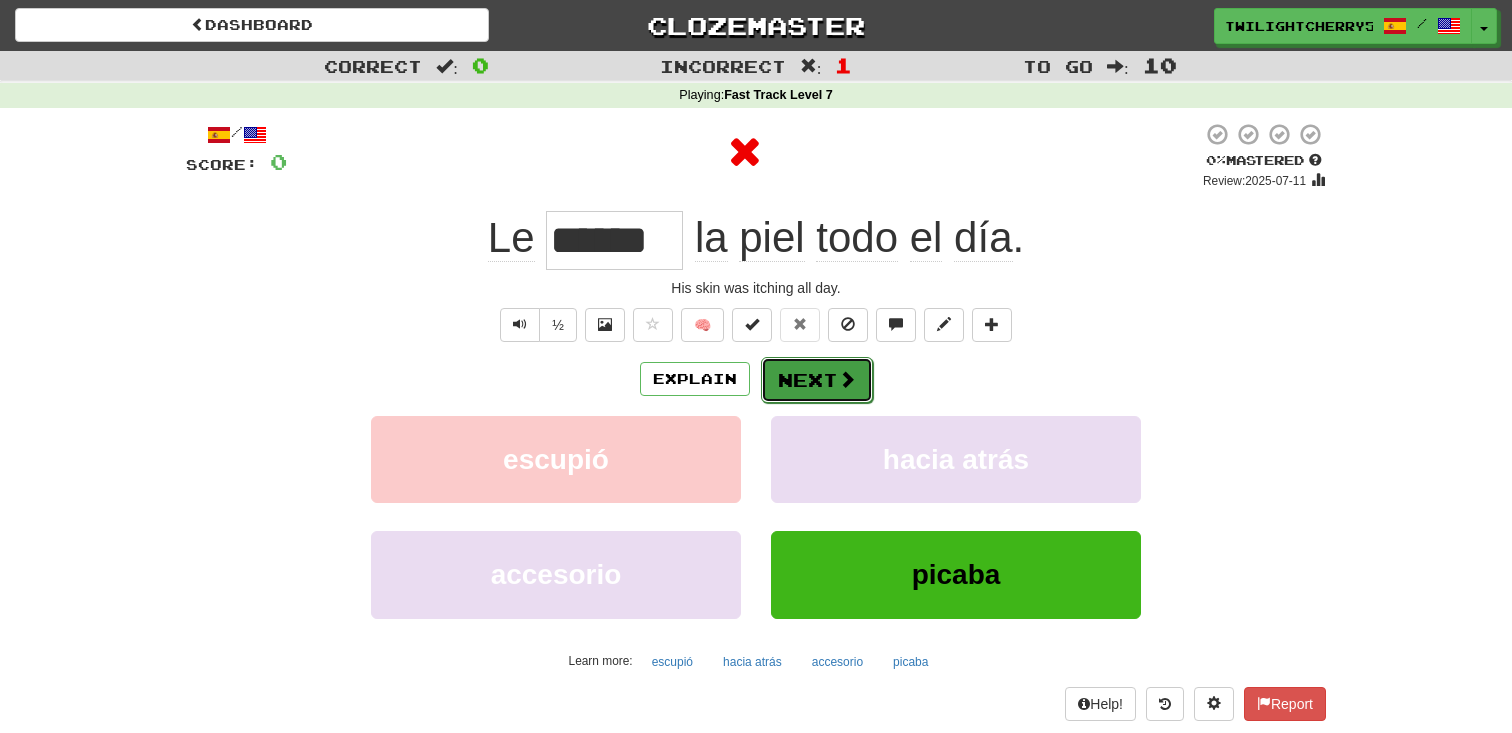 click on "Next" at bounding box center (817, 380) 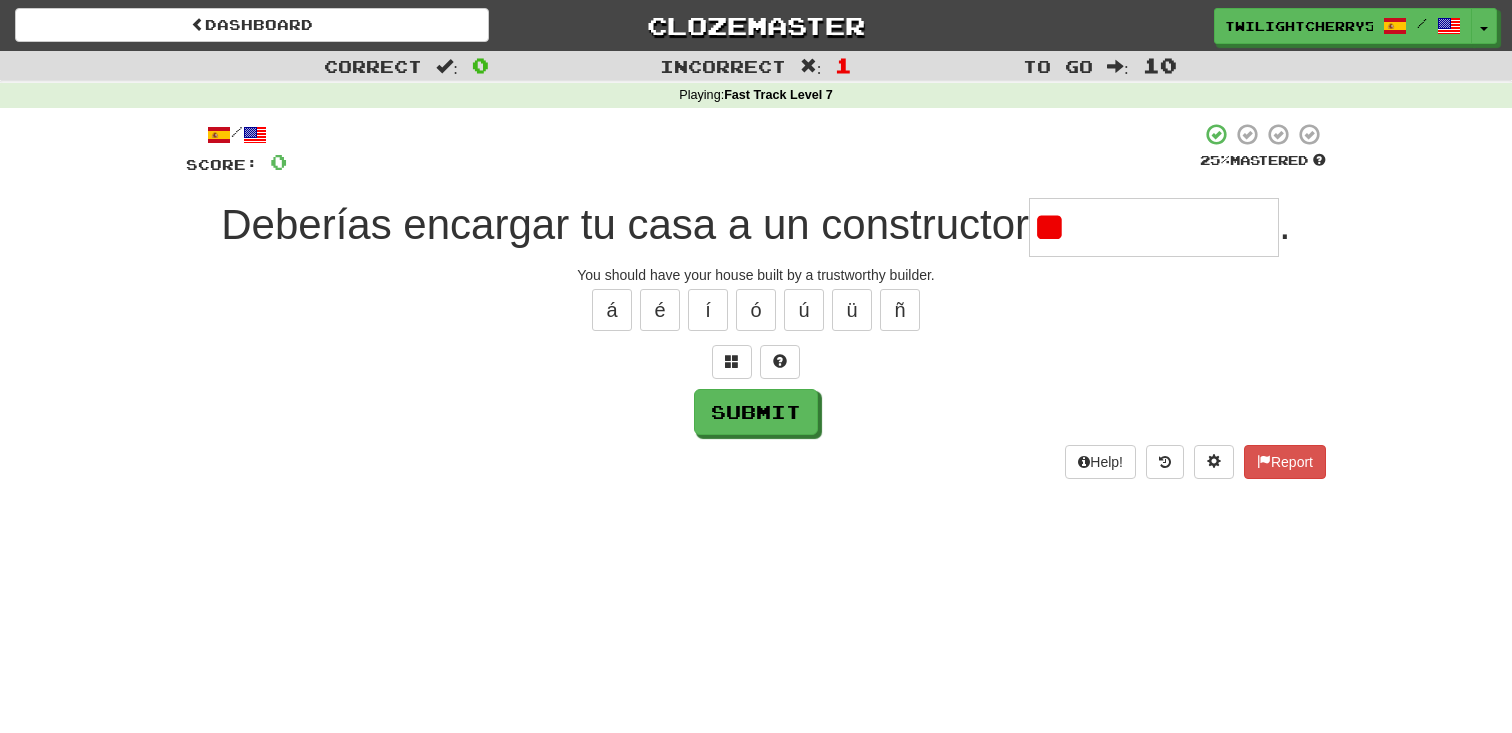 type on "*" 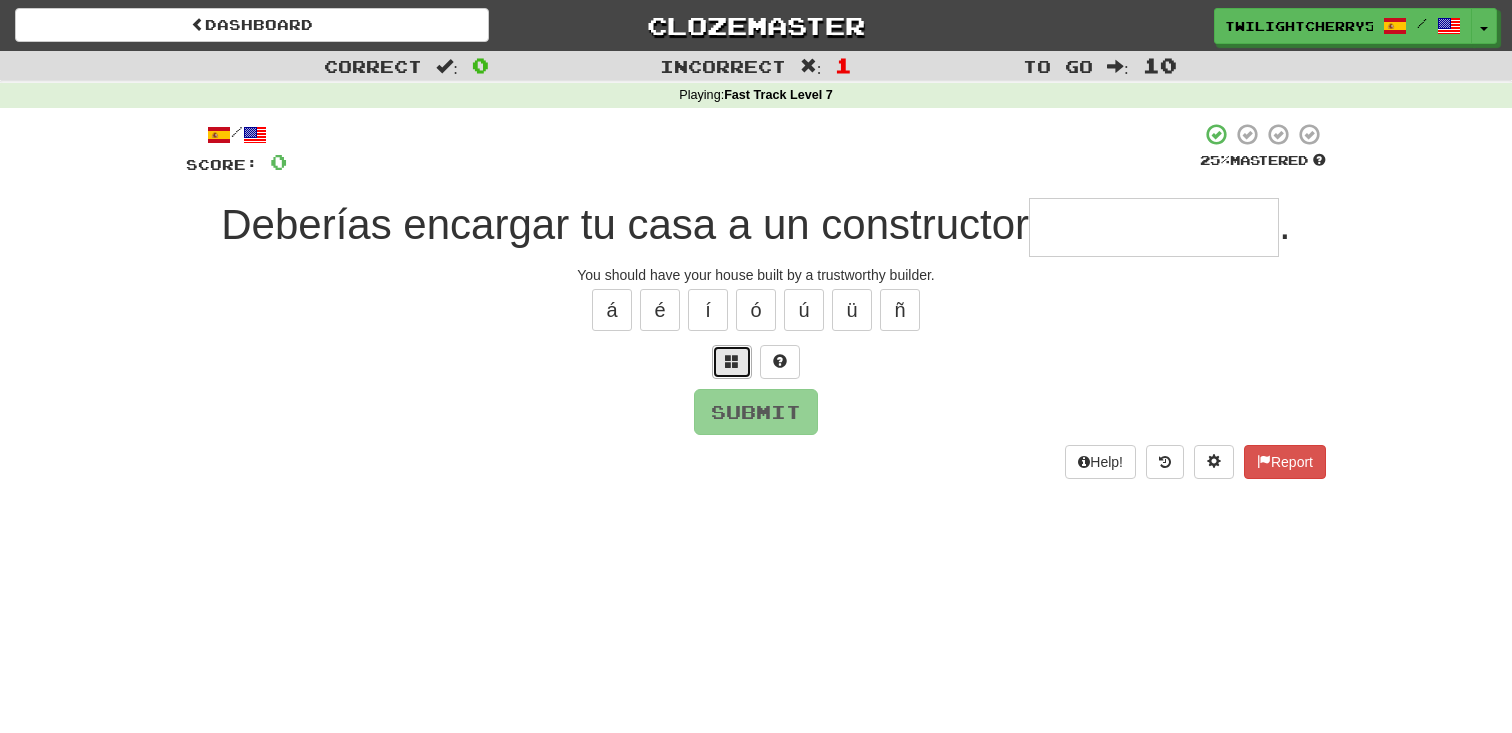 click at bounding box center (732, 362) 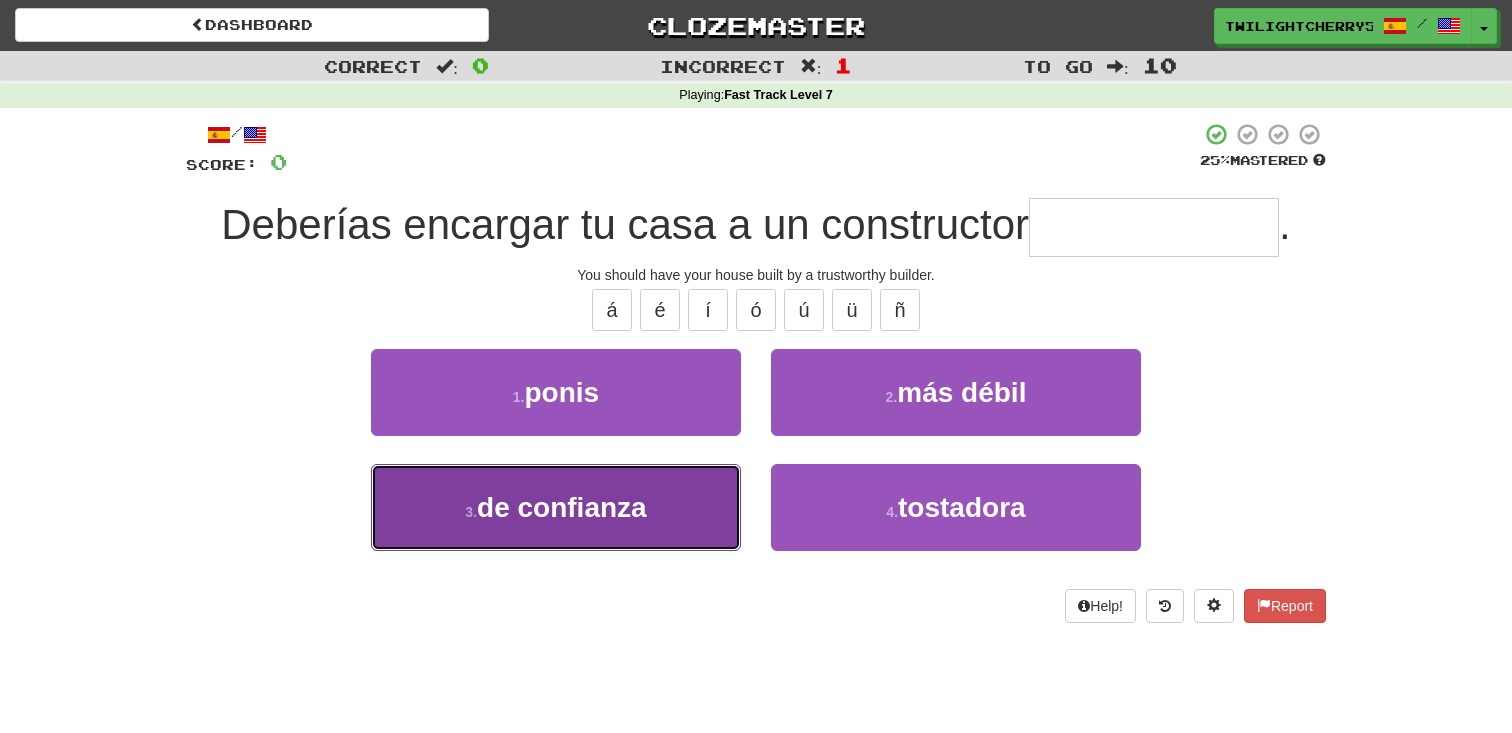 click on "de confianza" at bounding box center (562, 507) 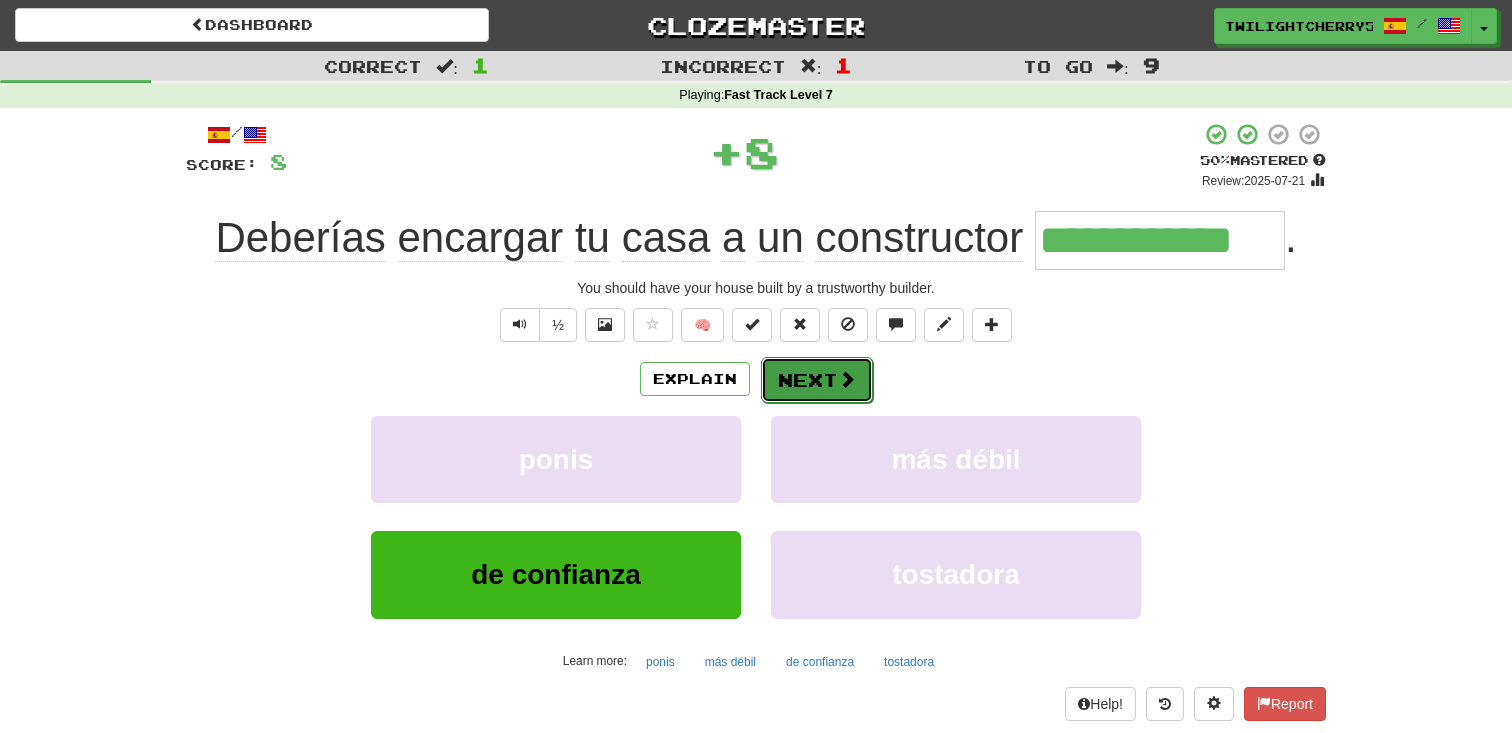 click on "Next" at bounding box center (817, 380) 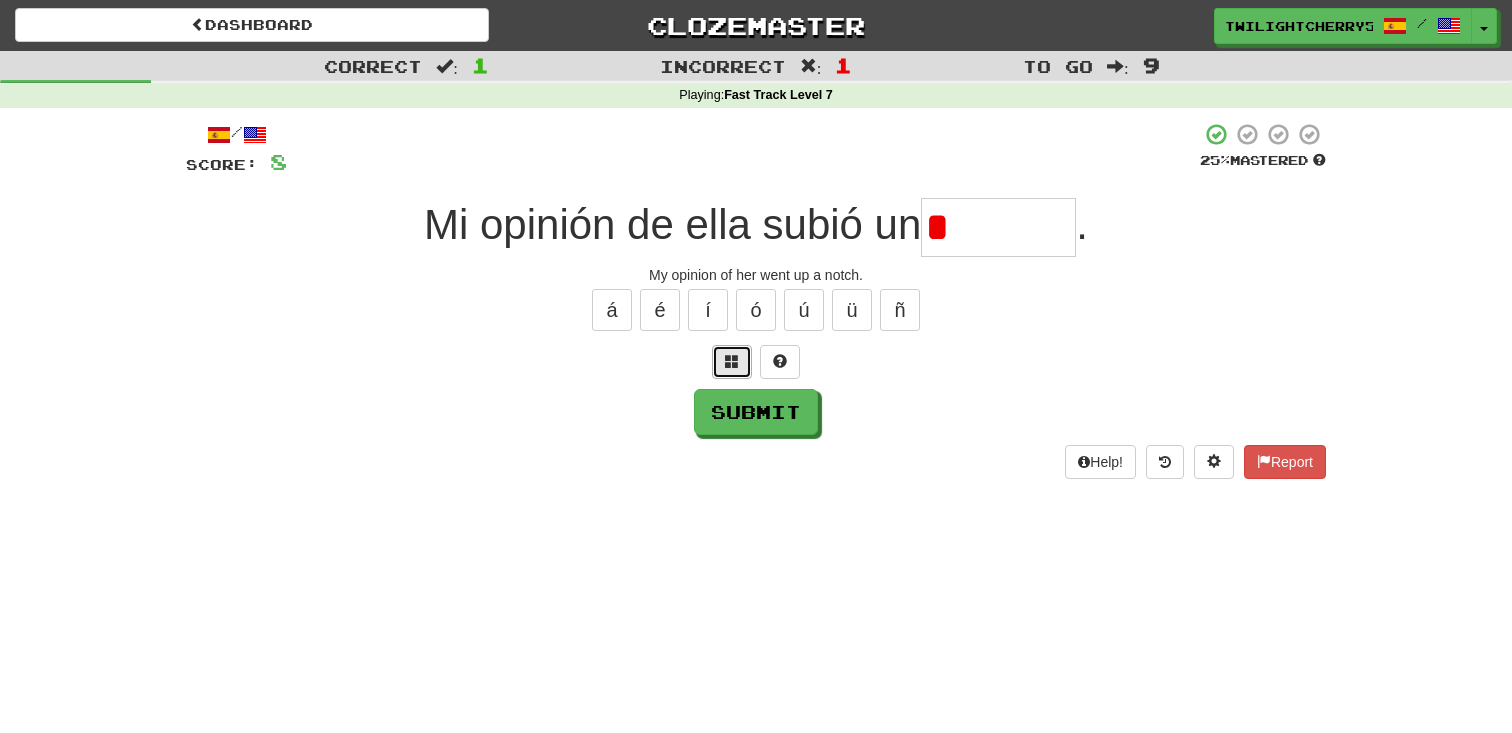click at bounding box center [732, 362] 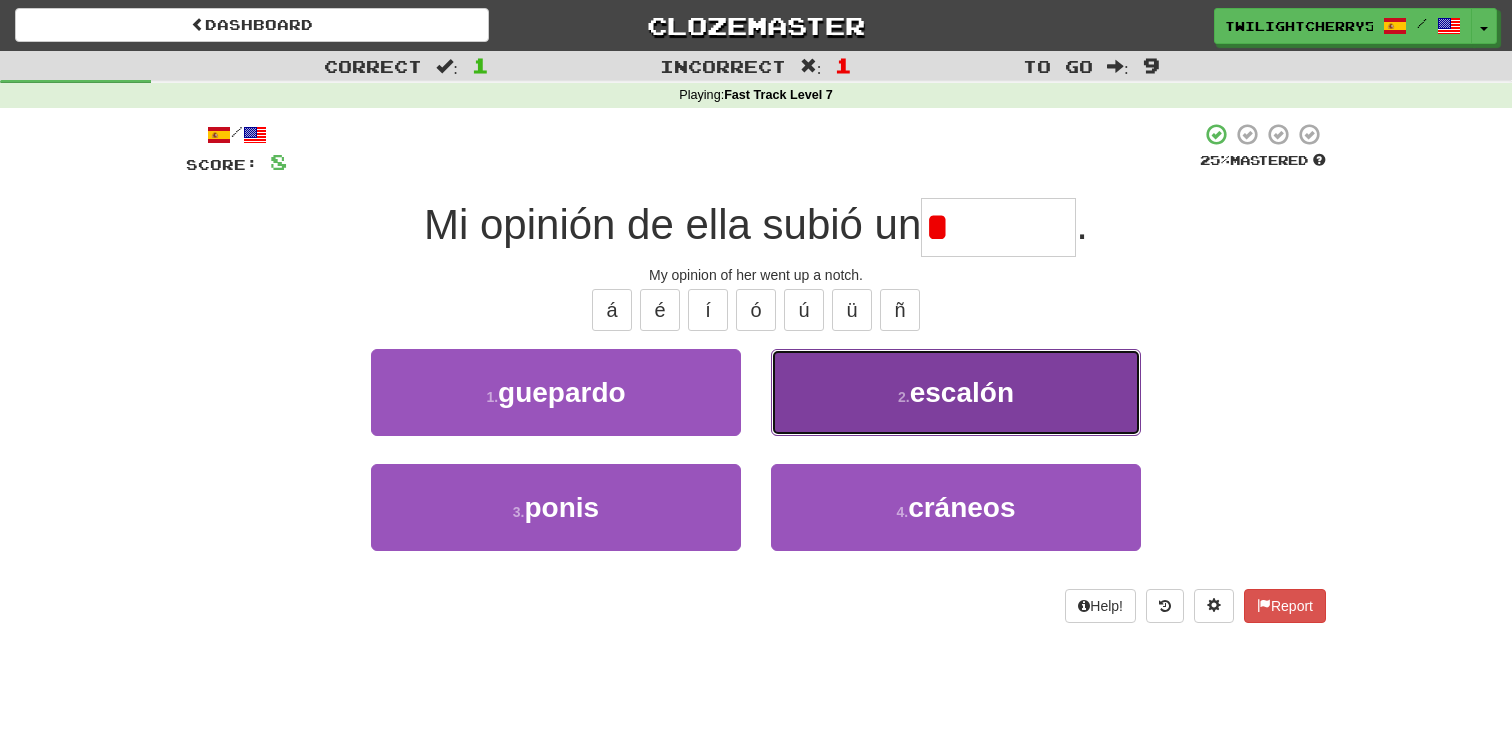 click on "2 .  escalón" at bounding box center (956, 392) 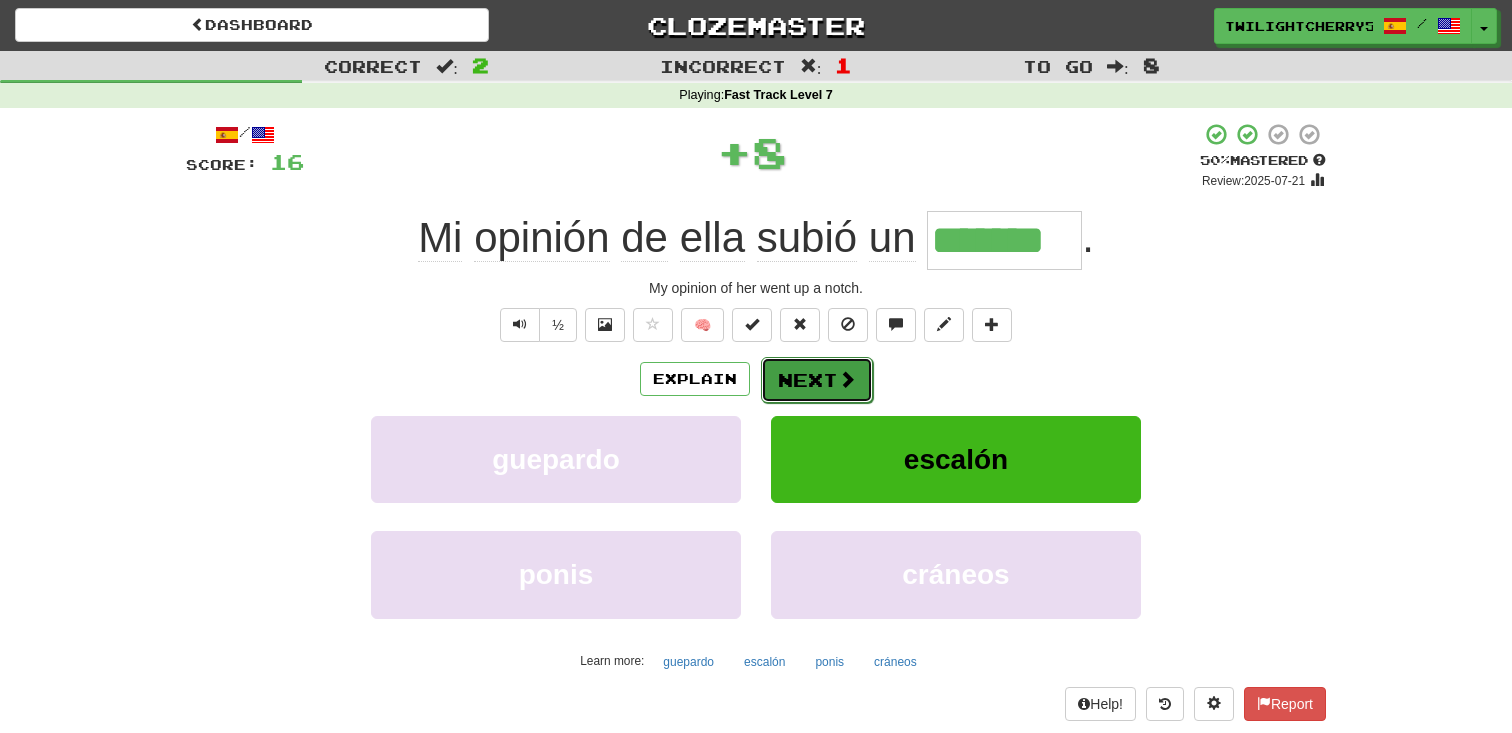 click at bounding box center [847, 379] 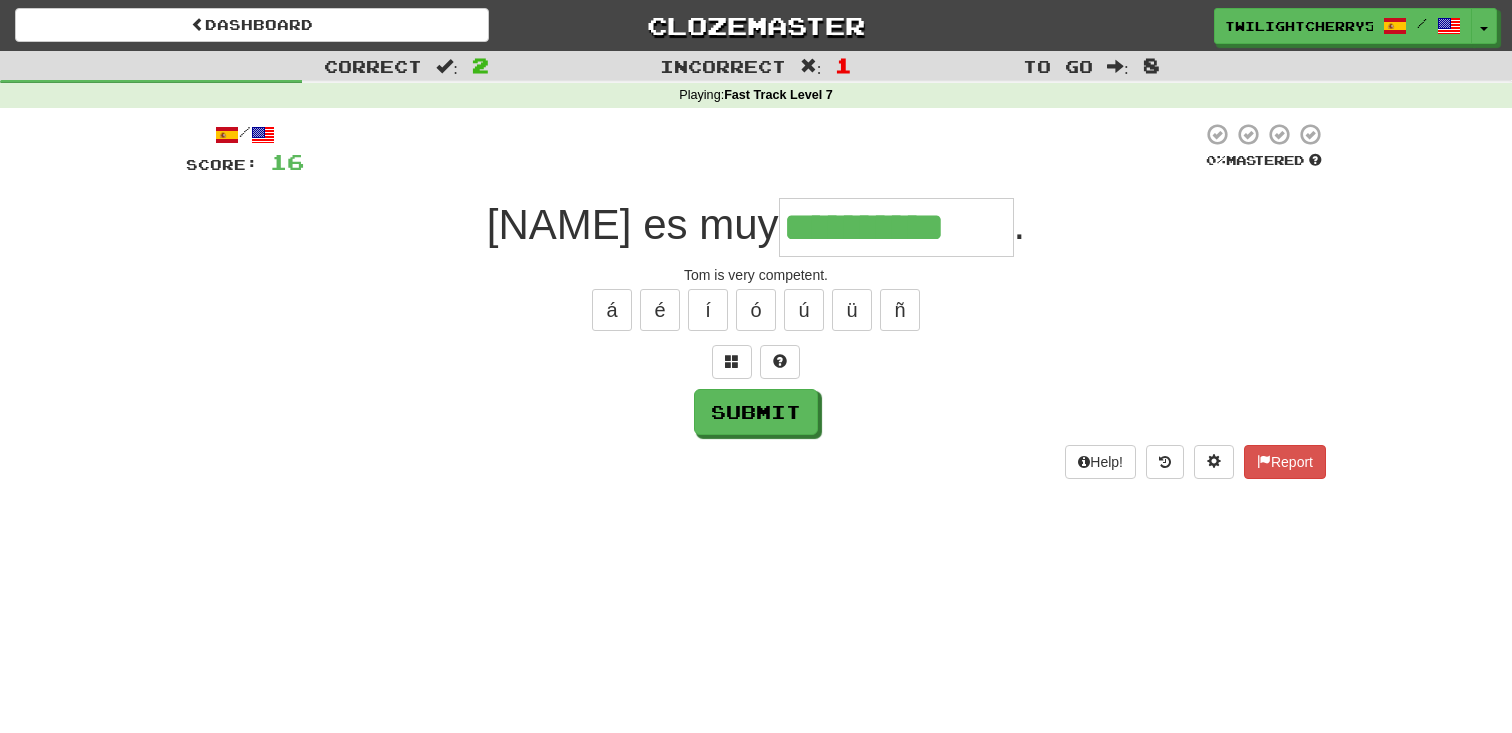 type on "**********" 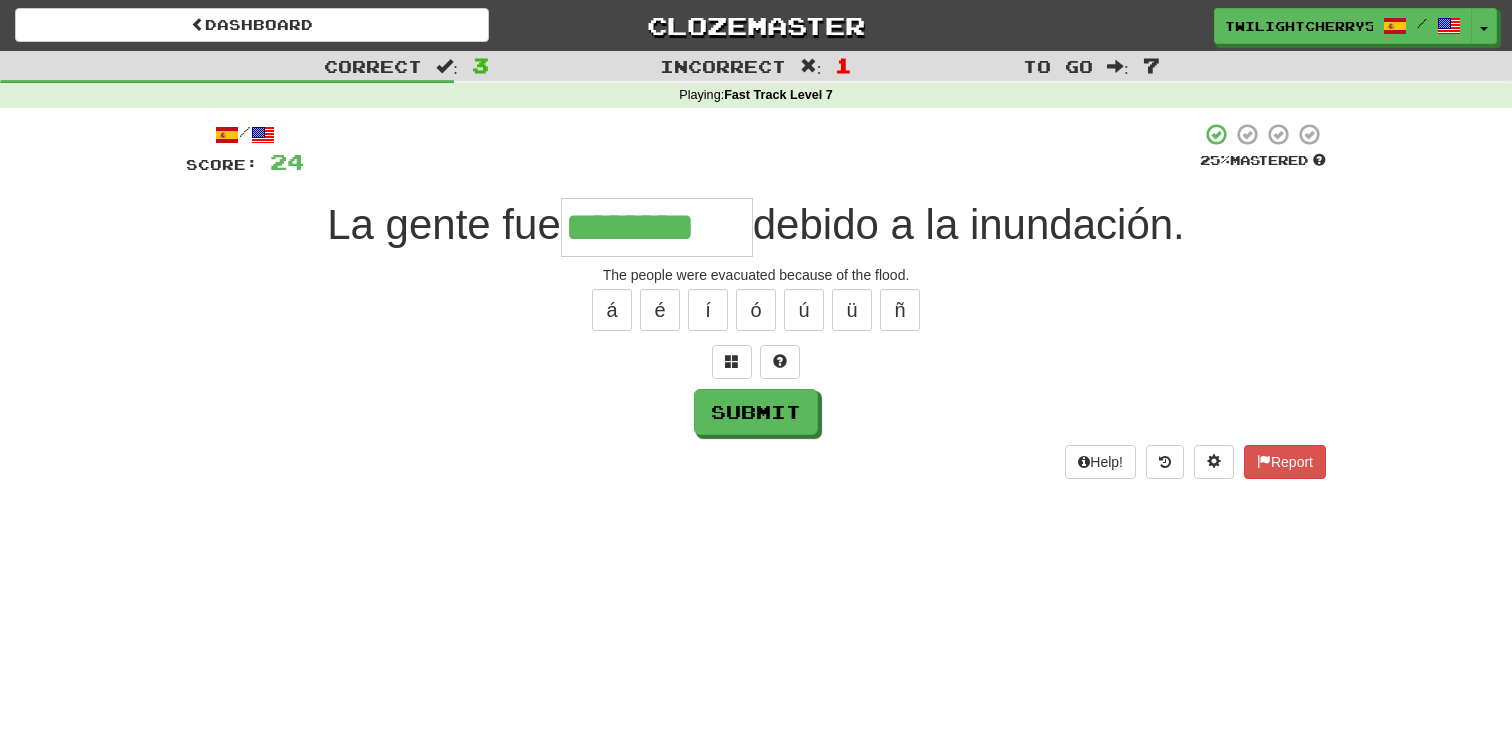 type on "********" 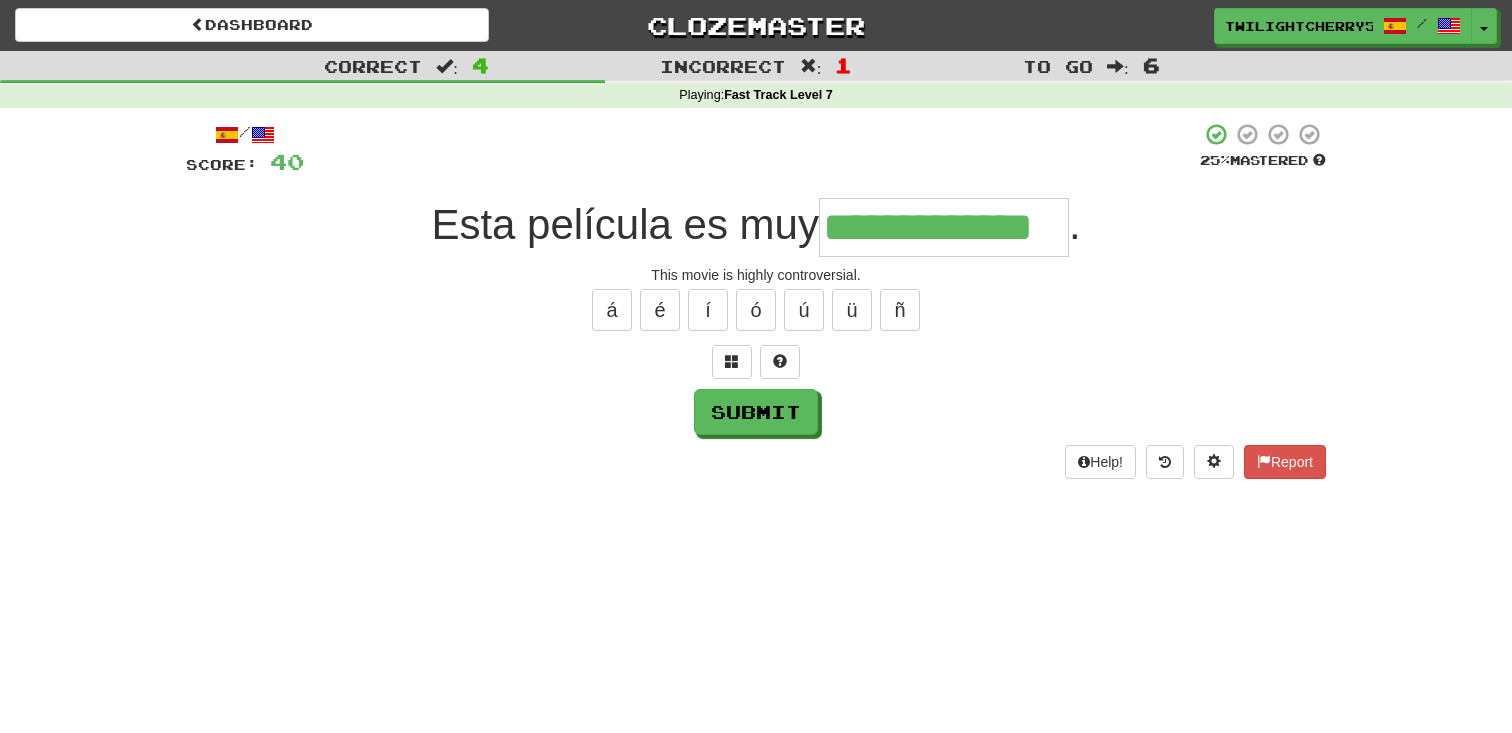 type on "**********" 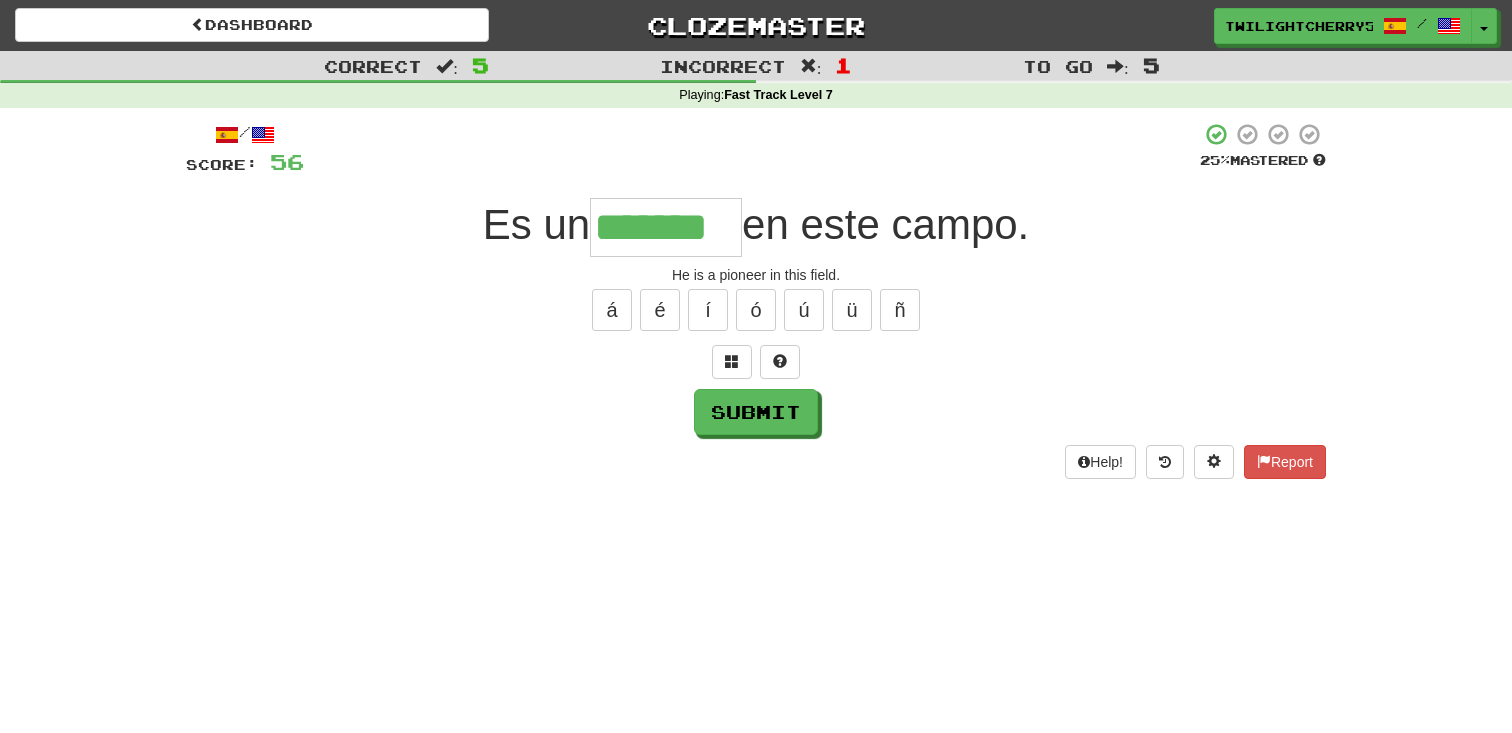 type on "*******" 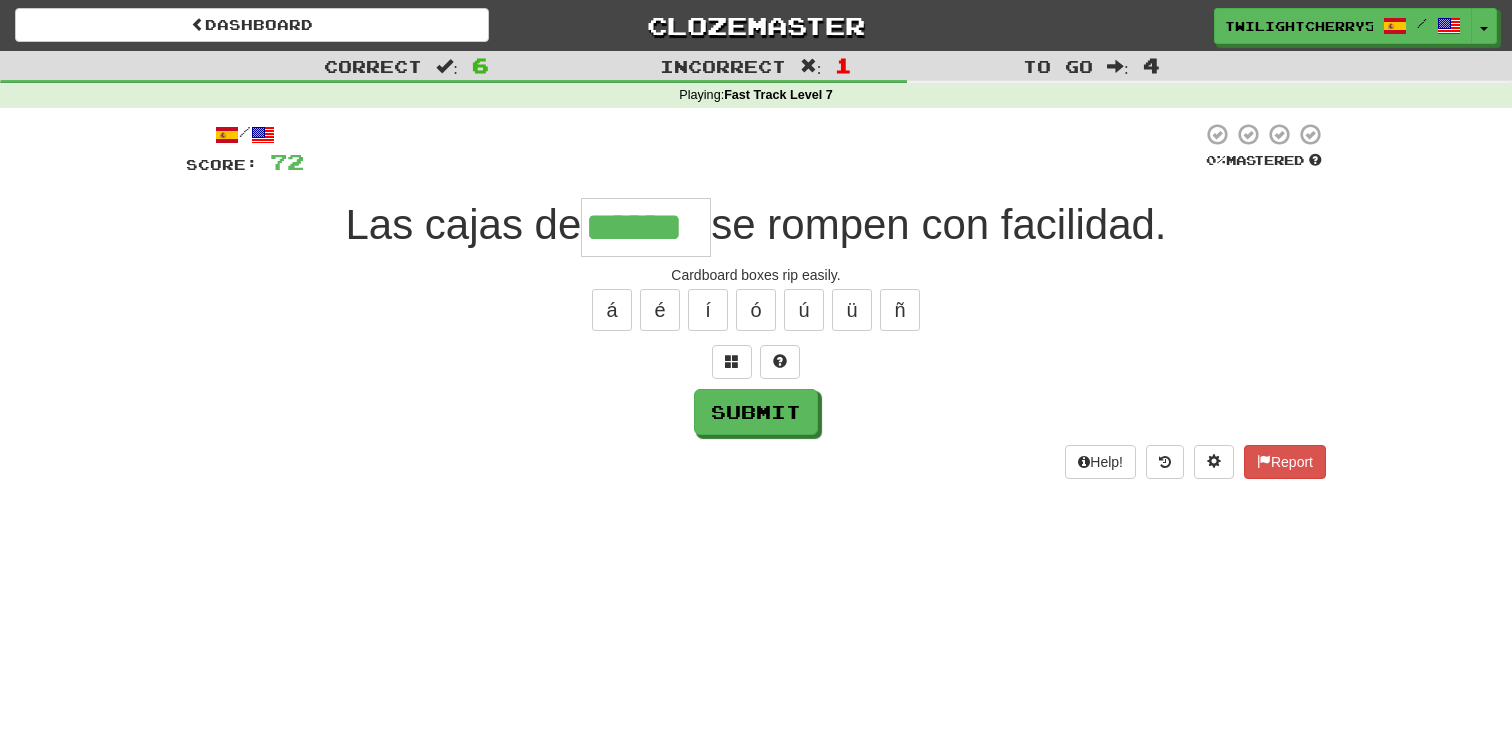 type on "******" 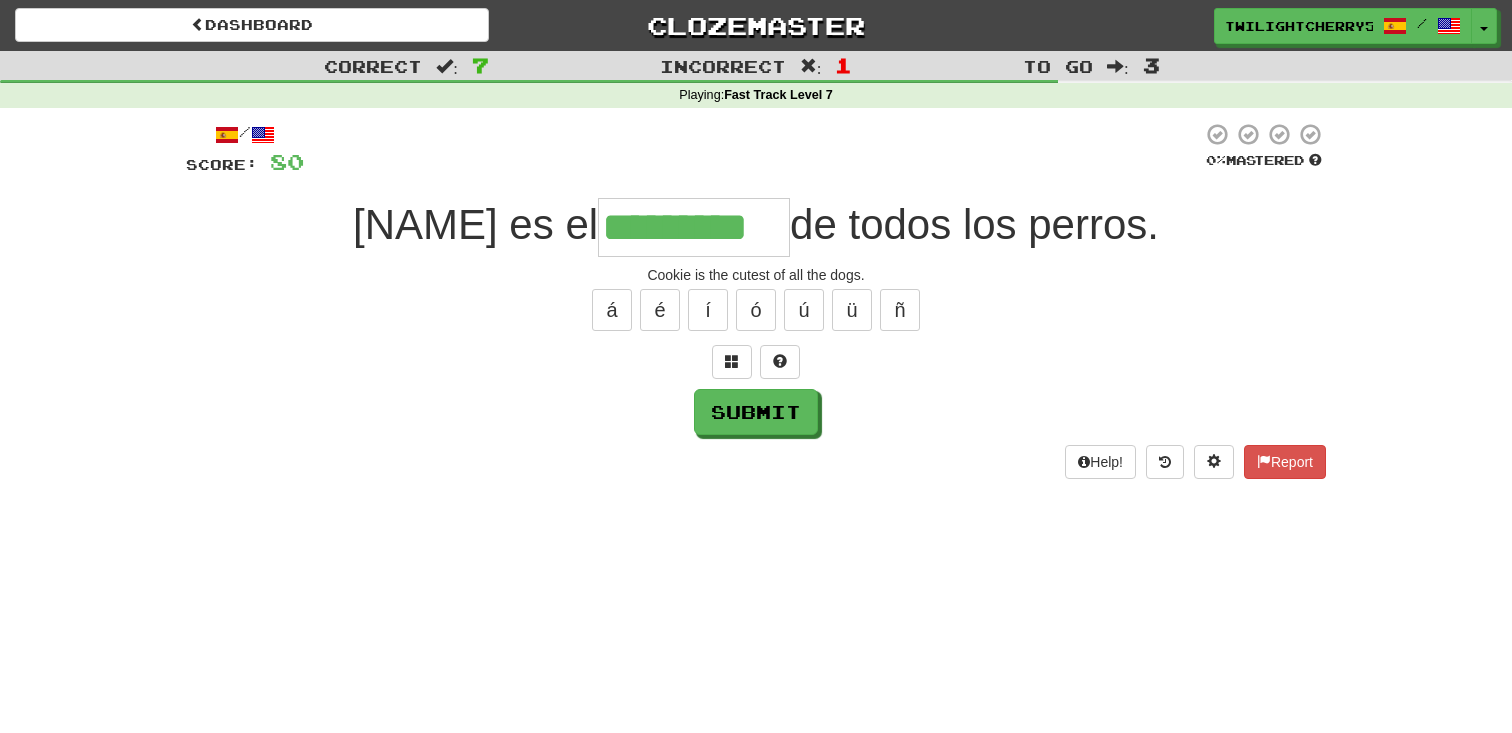 type on "*********" 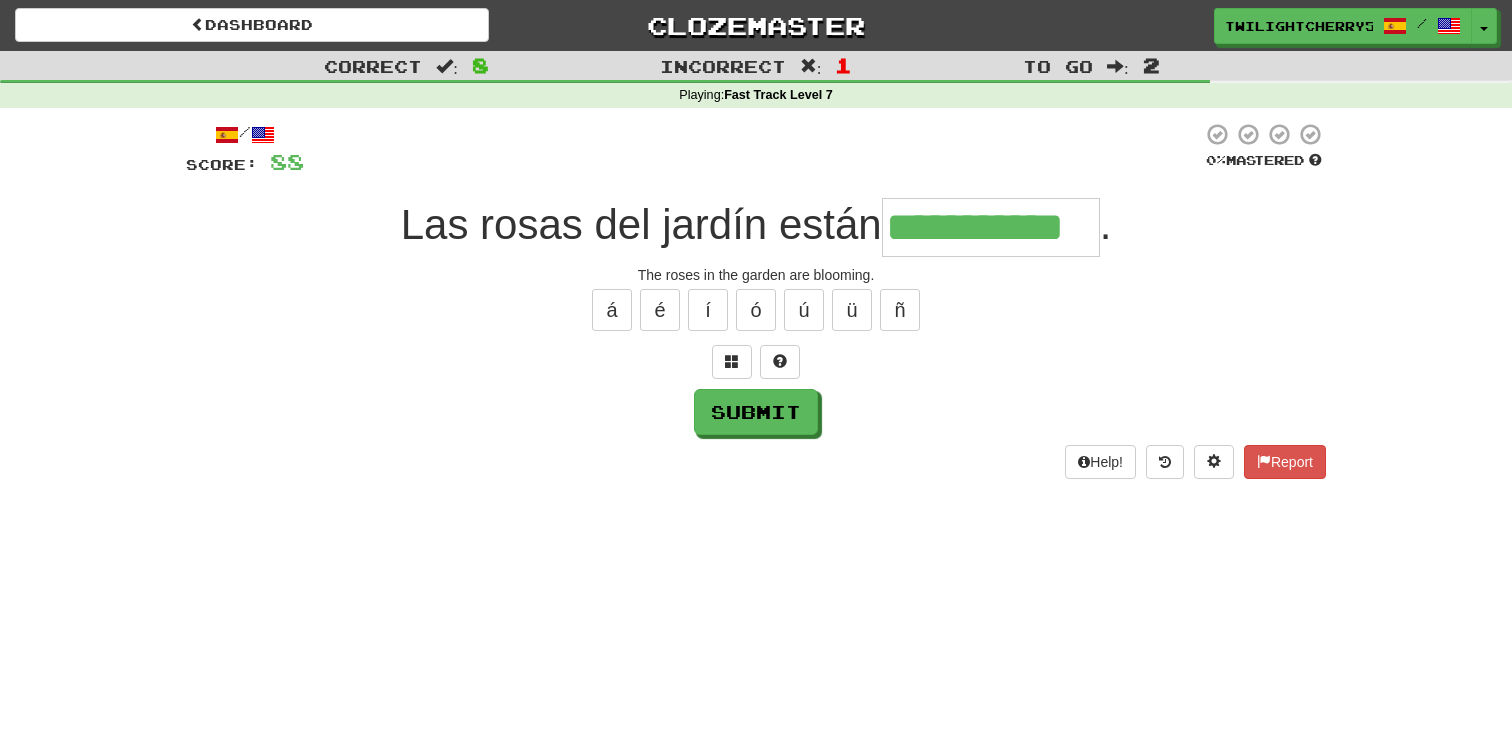 type on "**********" 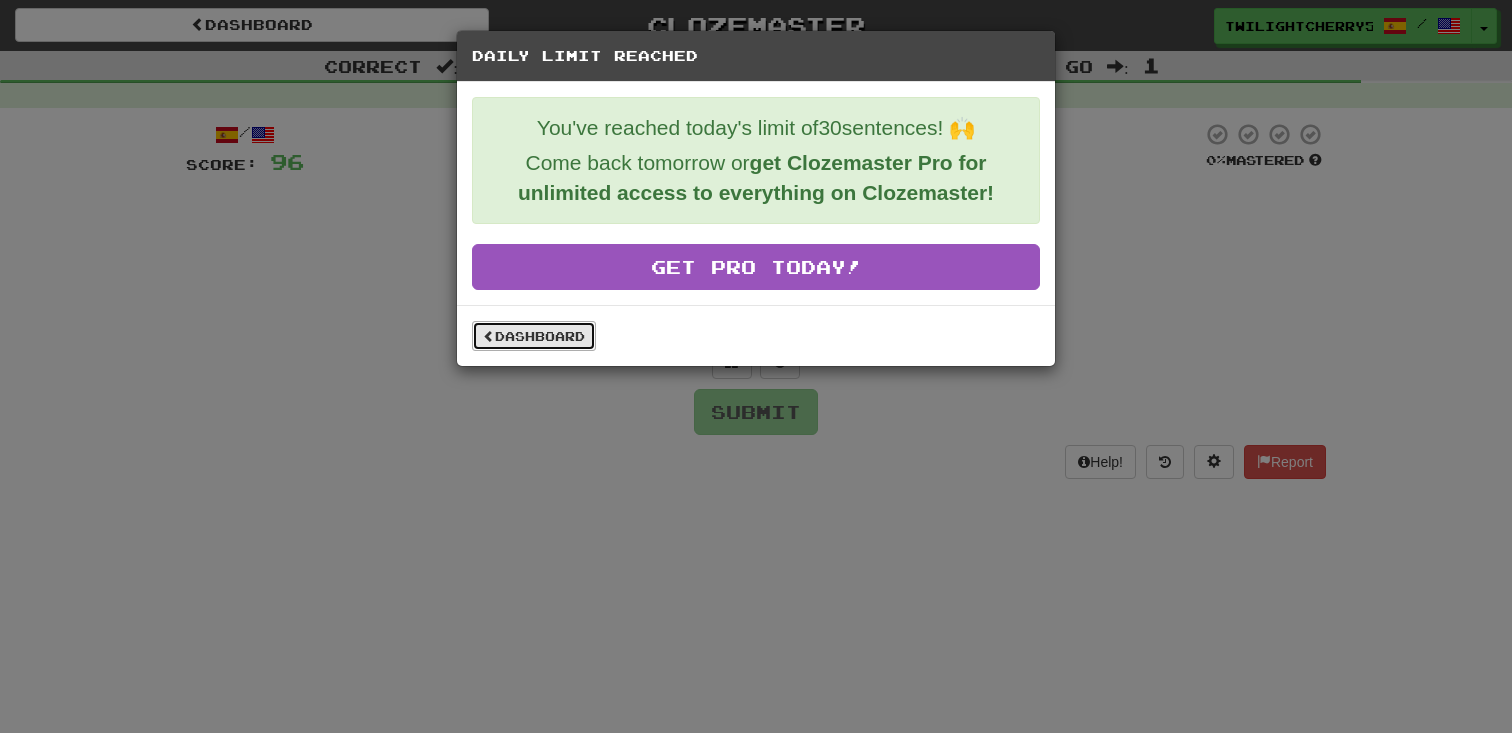 click on "Dashboard" at bounding box center [534, 336] 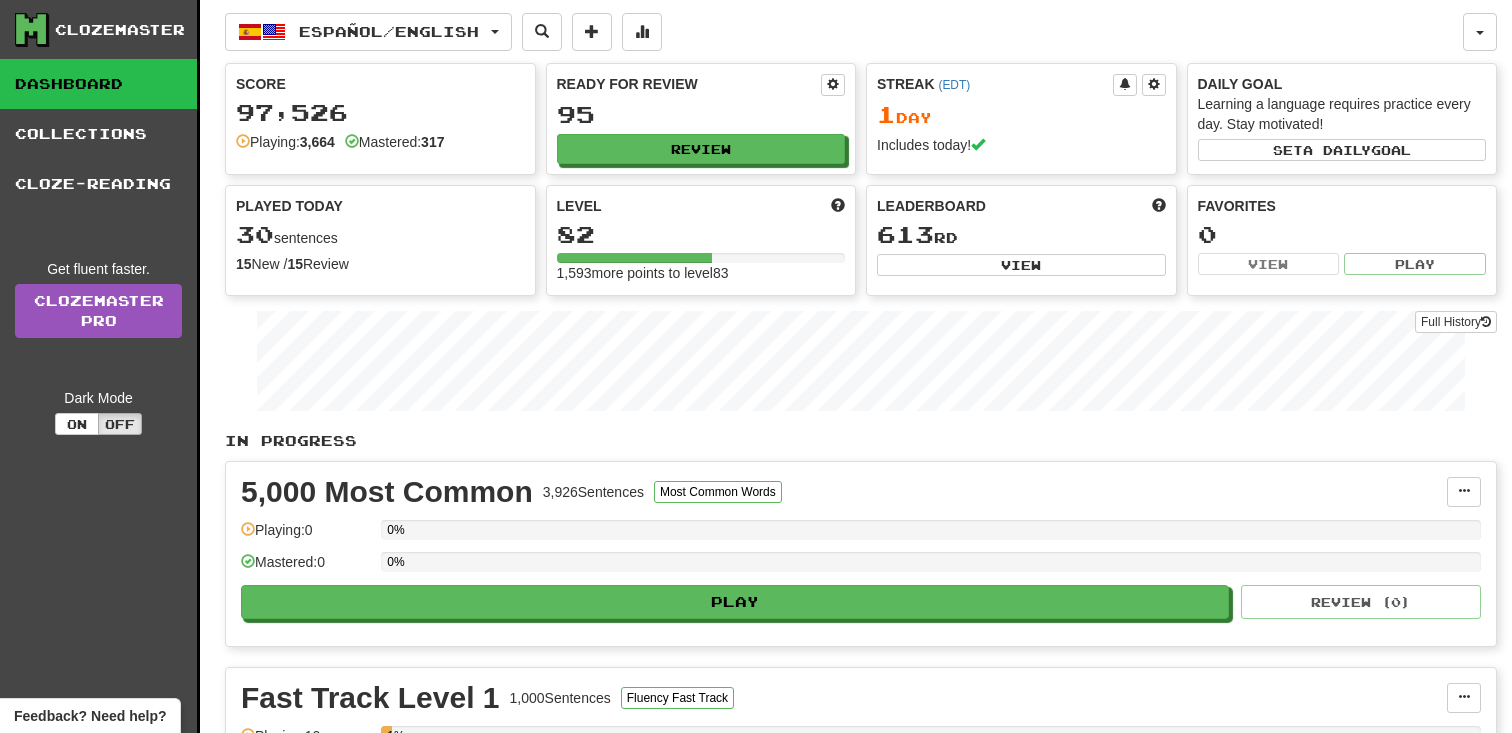 scroll, scrollTop: 0, scrollLeft: 0, axis: both 